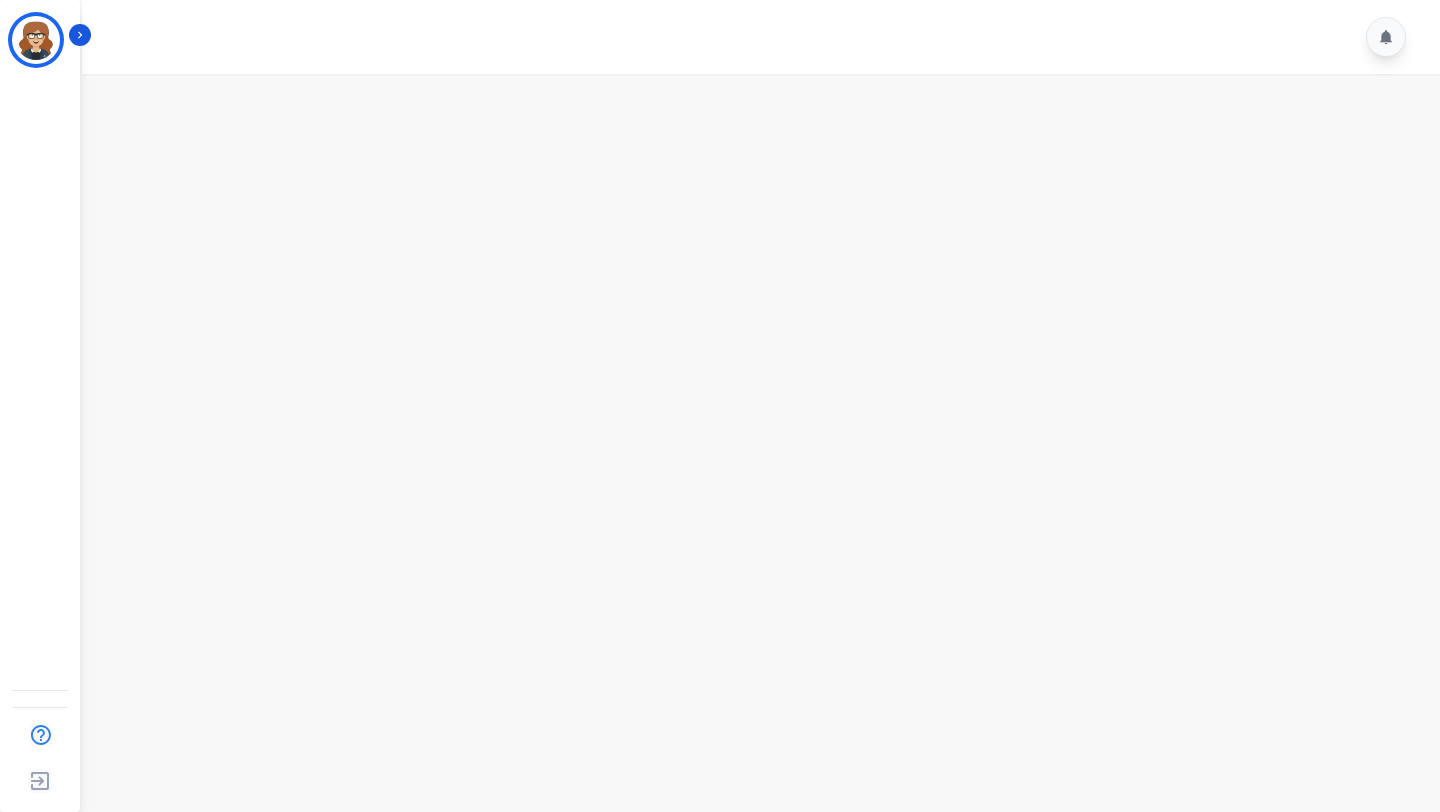 scroll, scrollTop: 0, scrollLeft: 0, axis: both 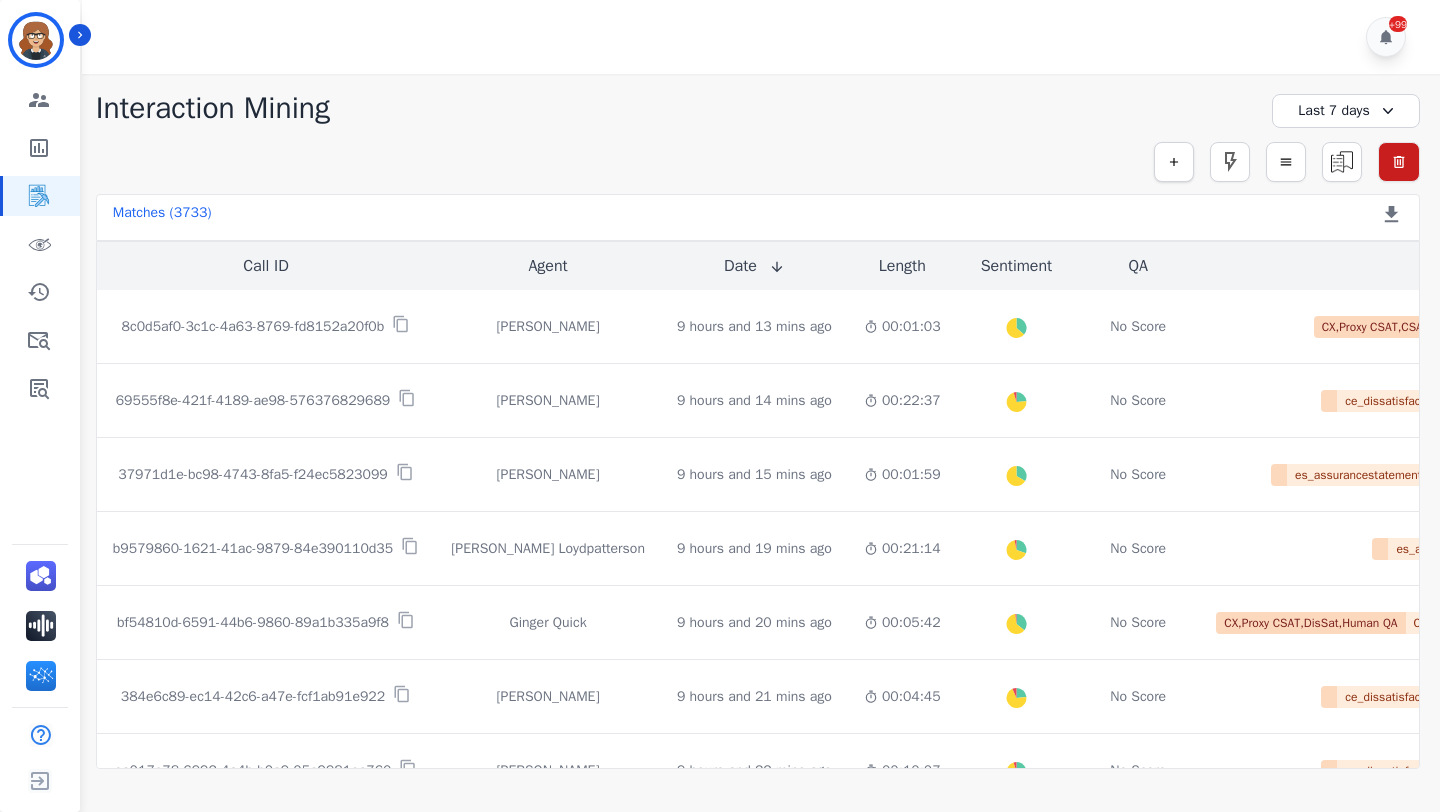 click at bounding box center (1174, 162) 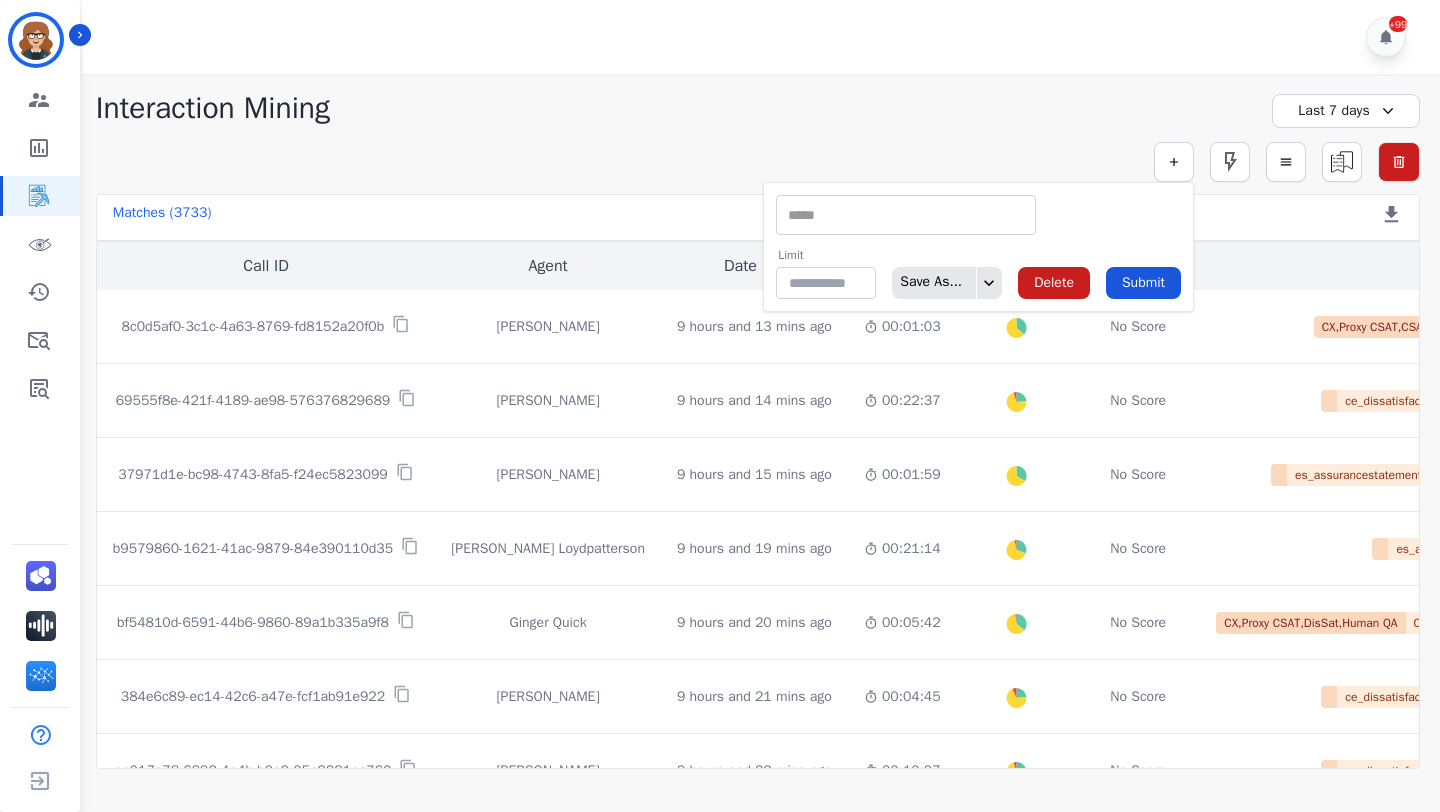 click at bounding box center (906, 215) 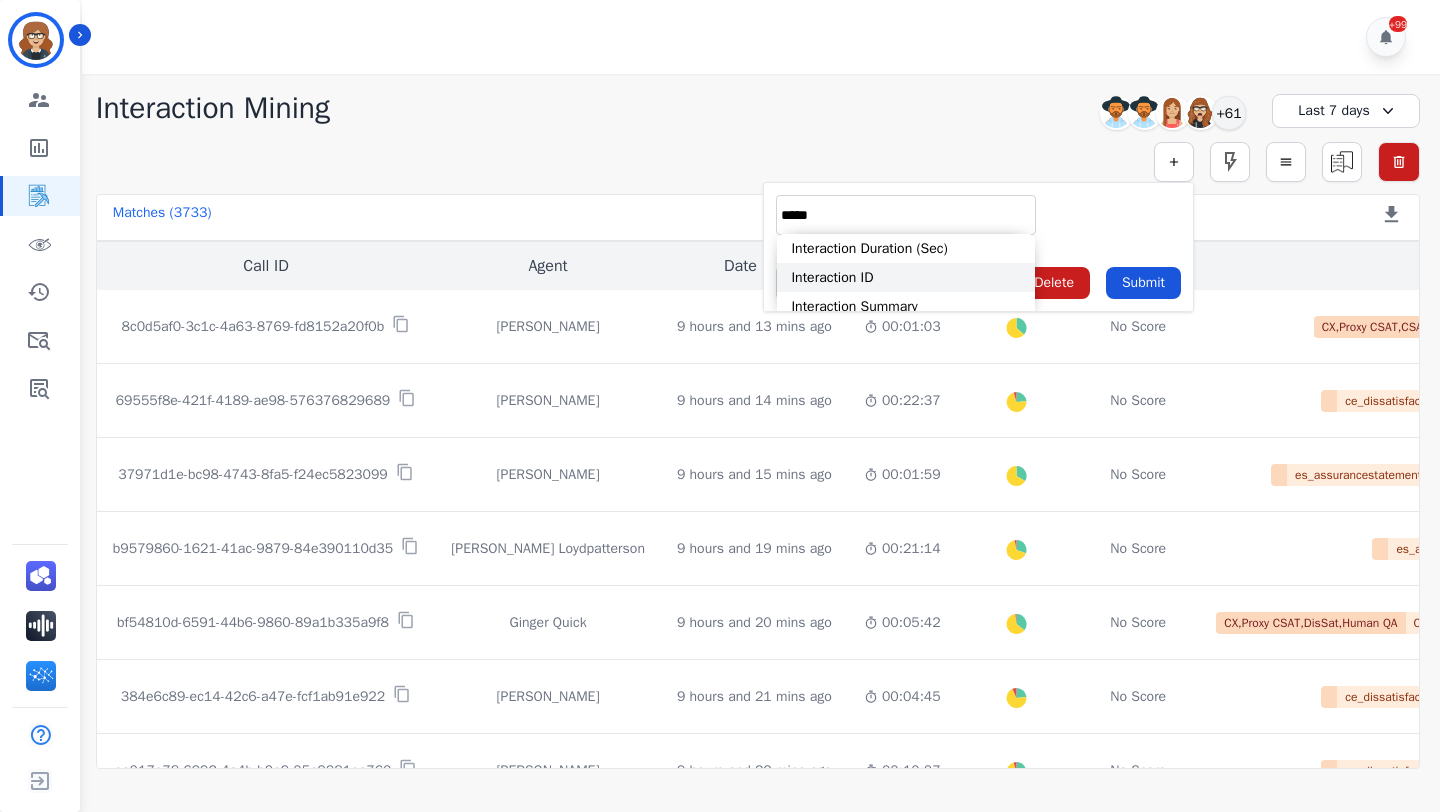 type on "*****" 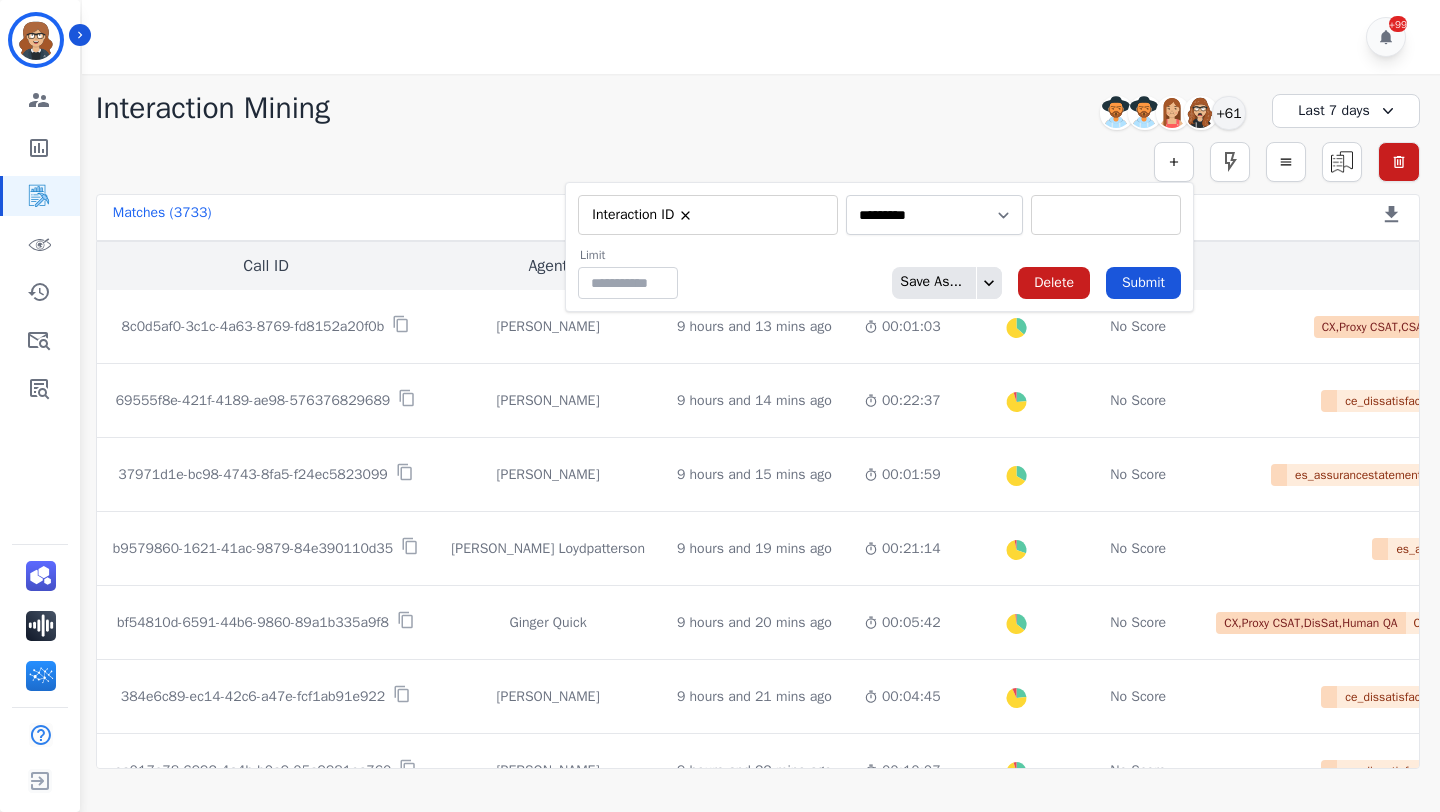 click on "**             8c0d5af0-3c1c-4a63-8769-fd8152a20f0b   69555f8e-421f-4189-ae98-576376829689   37971d1e-bc98-4743-8fa5-f24ec5823099   b9579860-1621-41ac-9879-84e390110d35   bf54810d-6591-44b6-9860-89a1b335a9f8   384e6c89-ec14-42c6-a47e-fcf1ab91e922   ea017e78-6992-4a4b-b0a9-05a9981ea760   06f6e04f-537c-4e82-b86a-449d332d9410   e3182885-55eb-40e4-b97c-1d76f6128a3d   1be083f0-88d7-4e0c-9c29-098c6a193502   4095f139-0e9c-4d81-8ab0-aeceb5d137fb   92ca4ed4-c571-4dad-ba53-88788f519114   3442adac-5169-4530-b44d-c6d85dcd9c35   0f6bd4cc-8d51-4dfe-9d2a-d209de0588d9   7116bcad-49f4-4510-aa32-696bafef9bd6   debbe7cb-0b8e-416d-b739-95f0af11f82b   55743ee9-c90f-4553-bf53-6ca4fb72907b   a0ee7bfd-19f4-45ee-9d1c-6d7eb1366ac3   2b728dd4-9893-4042-bb4b-81e51f5ad1c3   4309c6a6-fc59-41bb-a6a2-b798a15e6d18" at bounding box center [1106, 215] 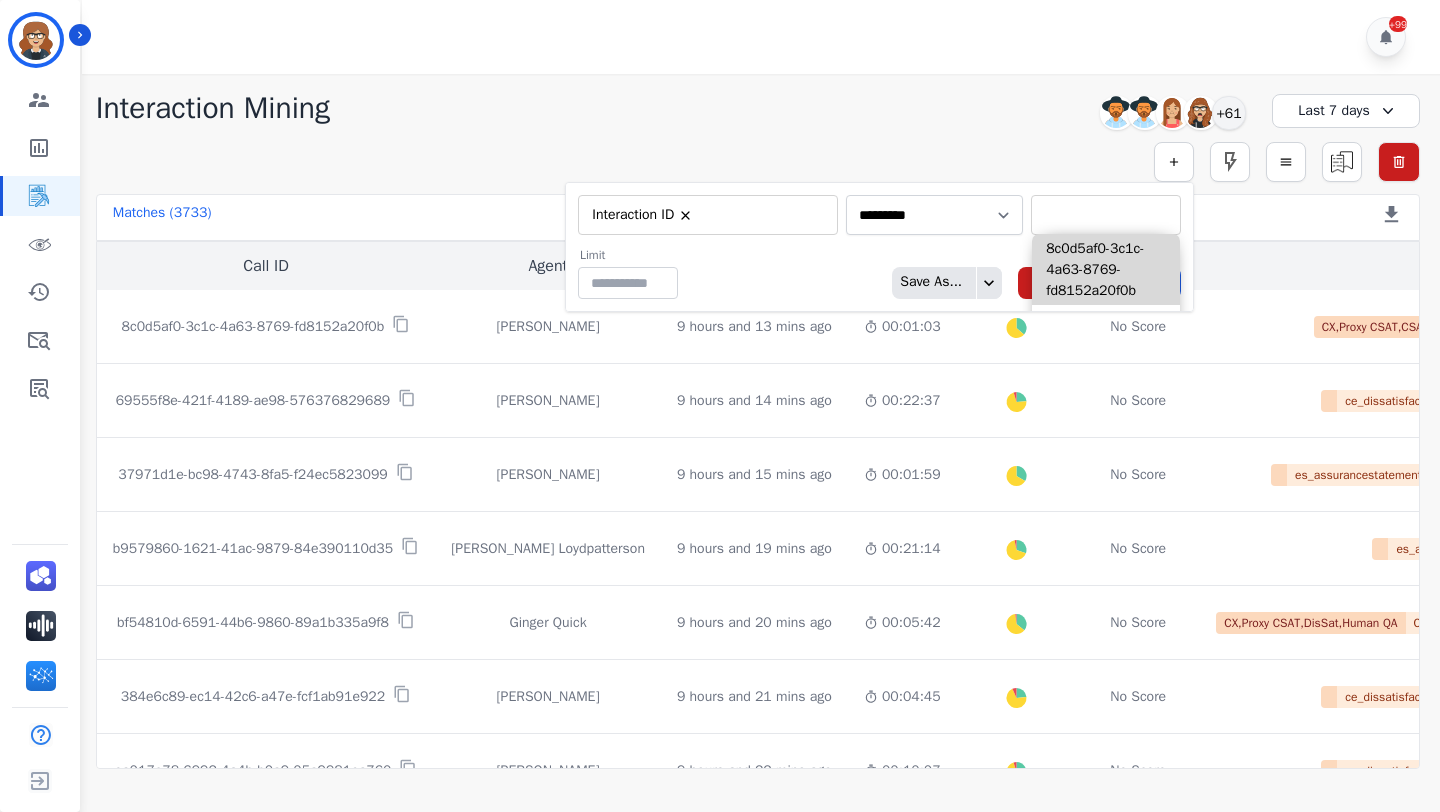 paste on "**********" 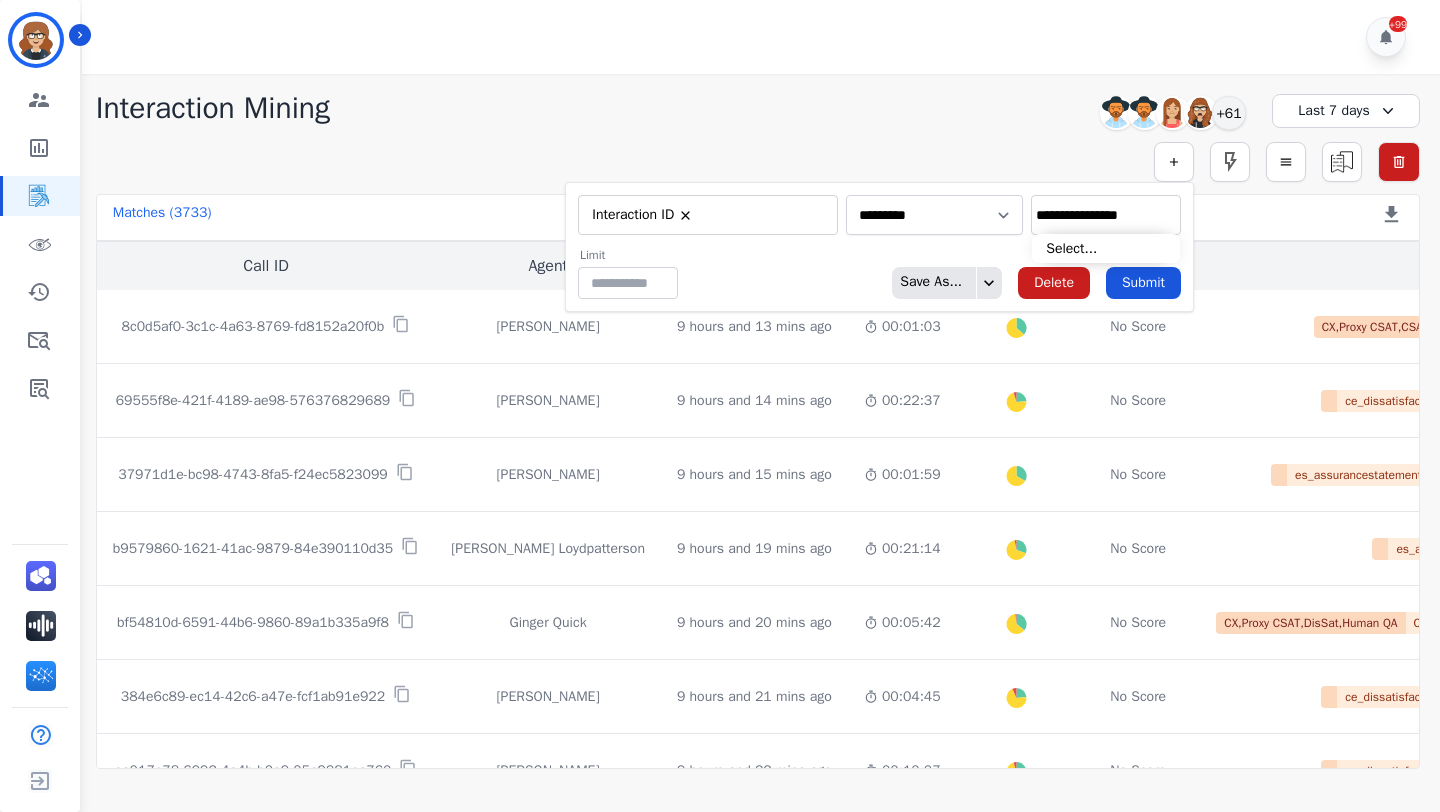click on "**********" at bounding box center (1106, 215) 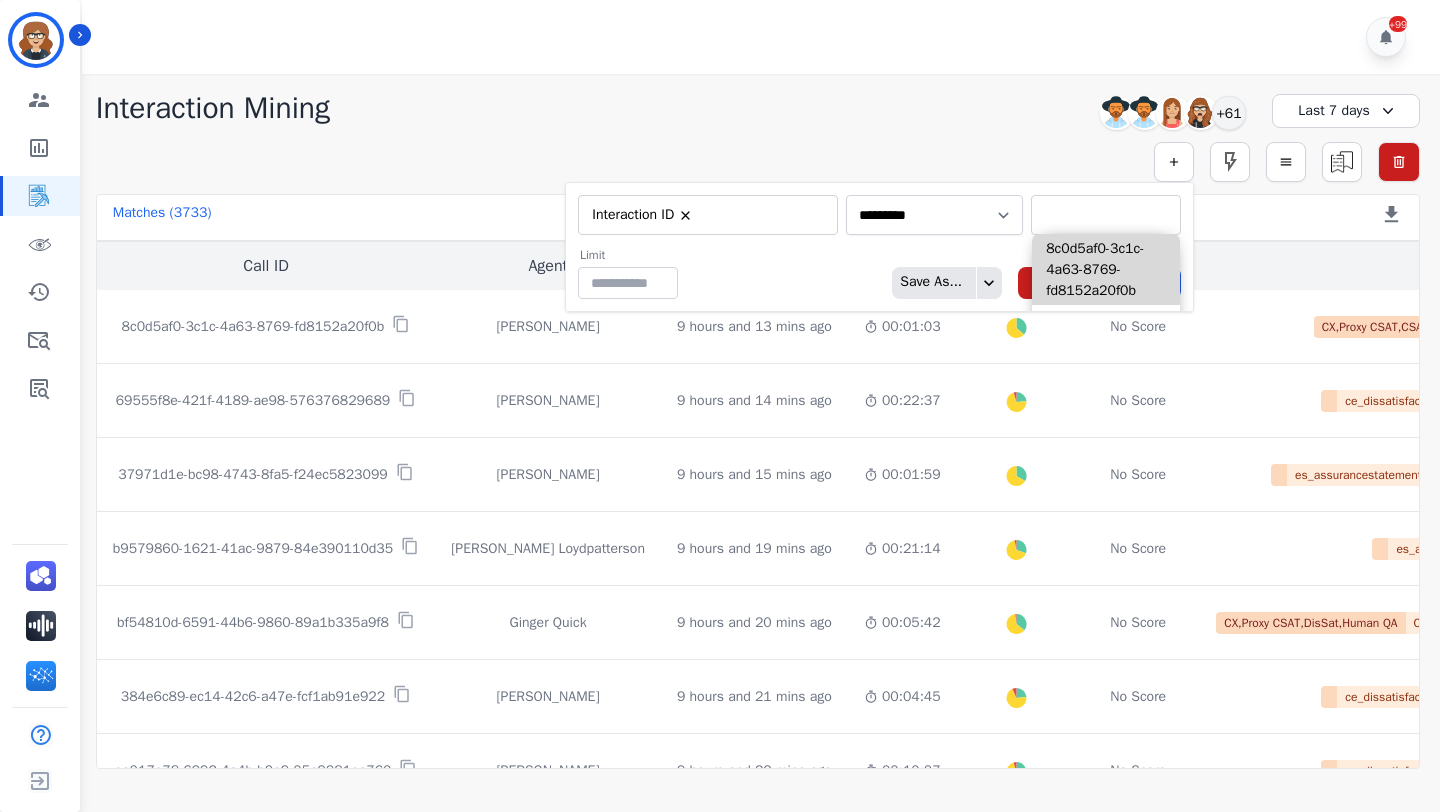 paste on "**********" 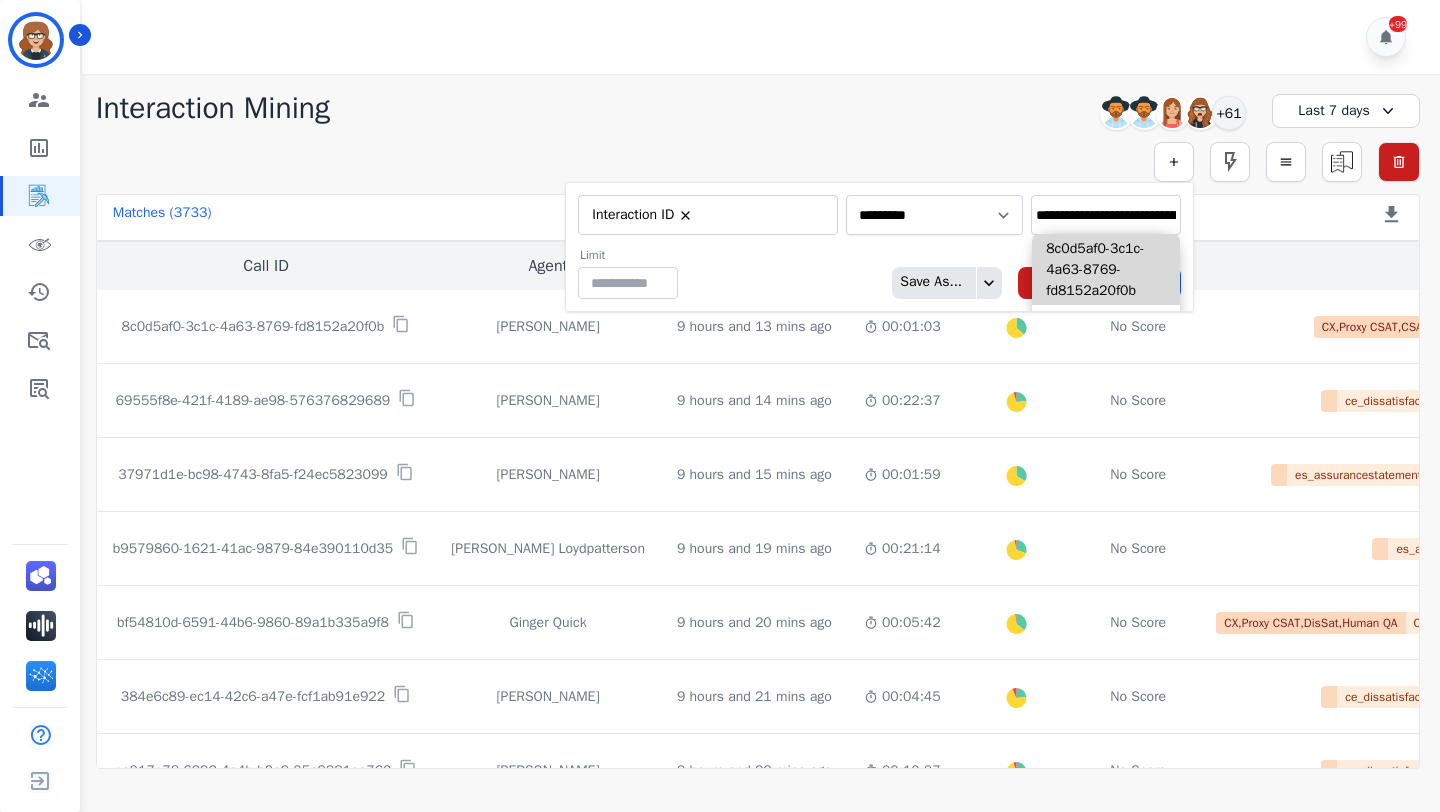 scroll, scrollTop: 0, scrollLeft: 132, axis: horizontal 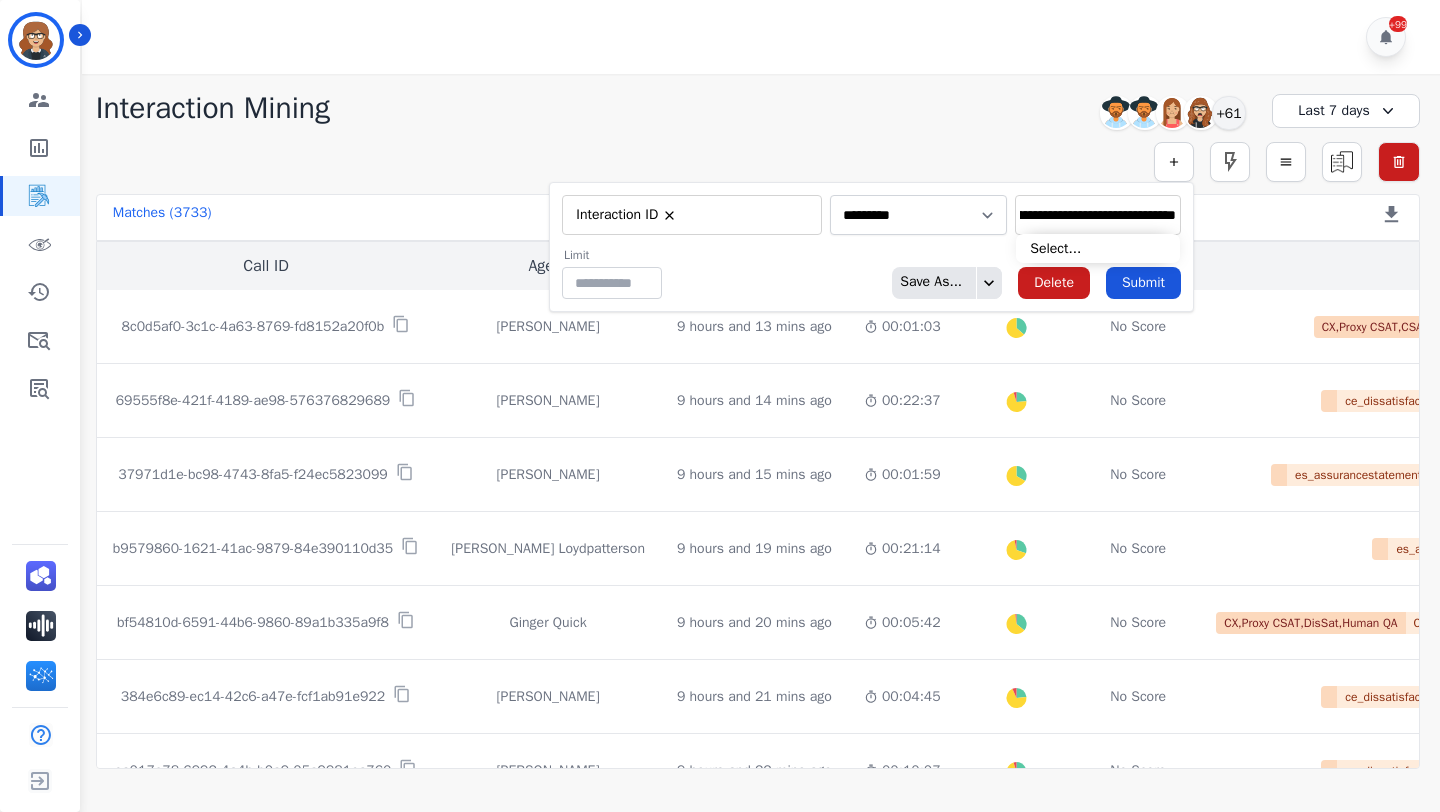 click on "**********" at bounding box center [1098, 215] 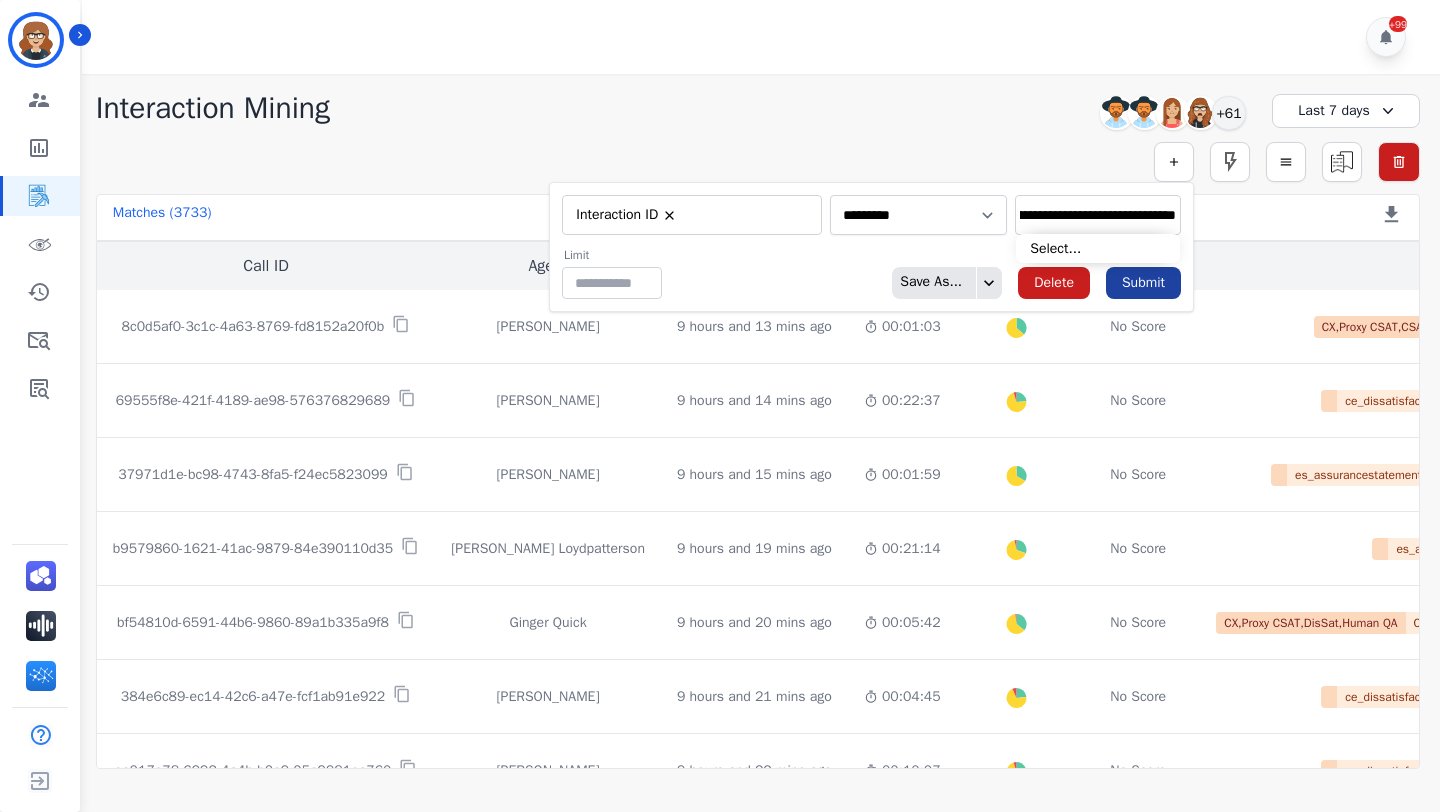 type on "**********" 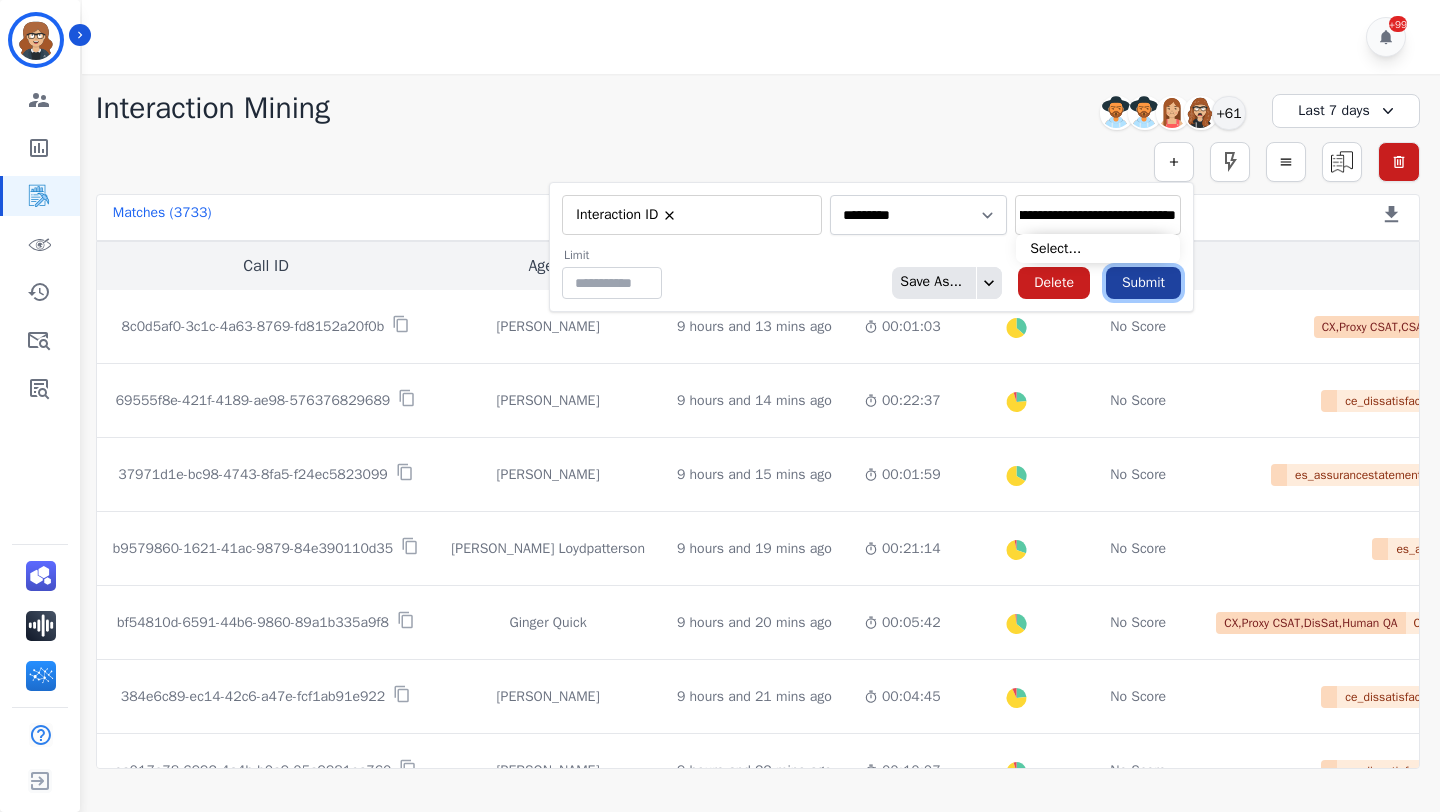 scroll, scrollTop: 0, scrollLeft: 0, axis: both 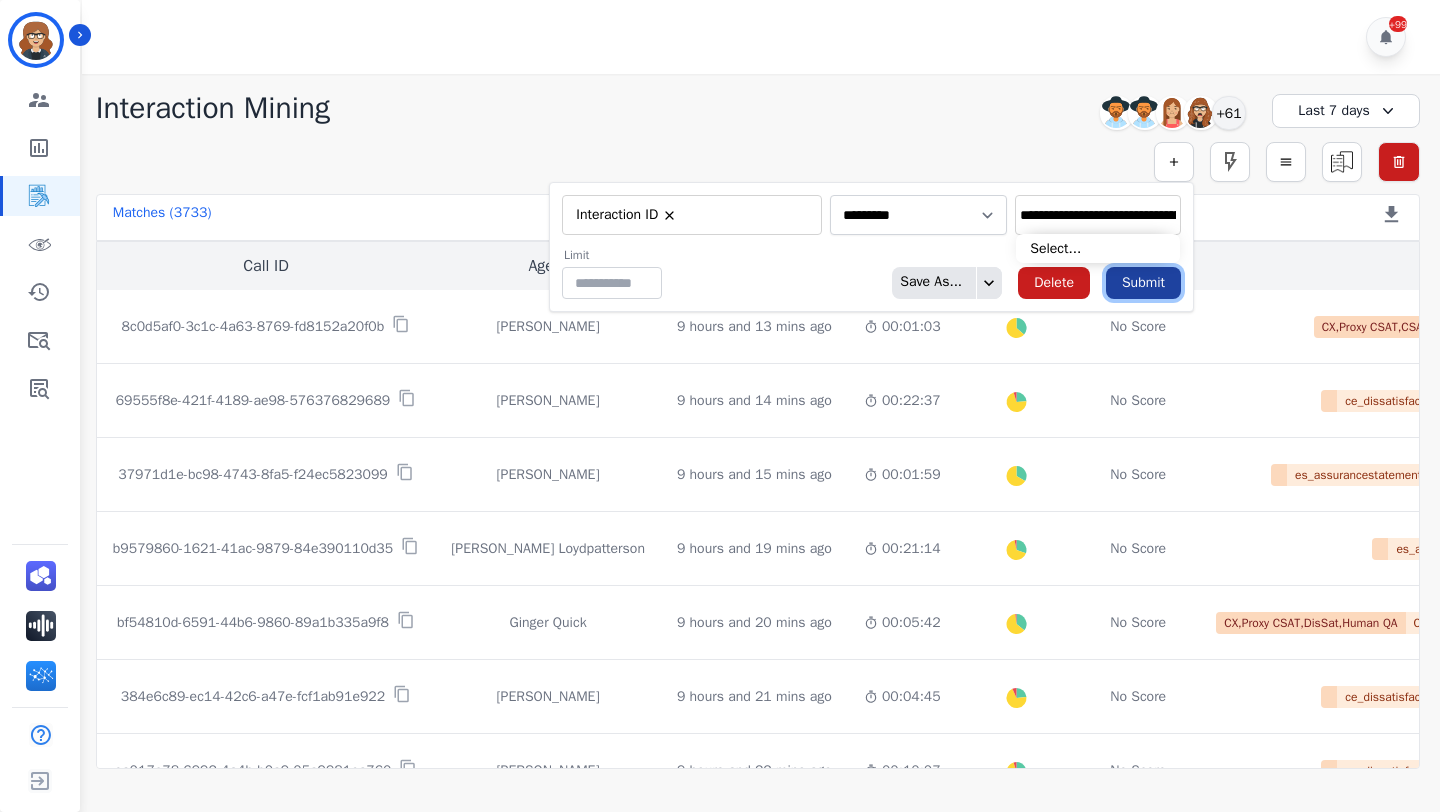 click on "Submit" at bounding box center [1143, 283] 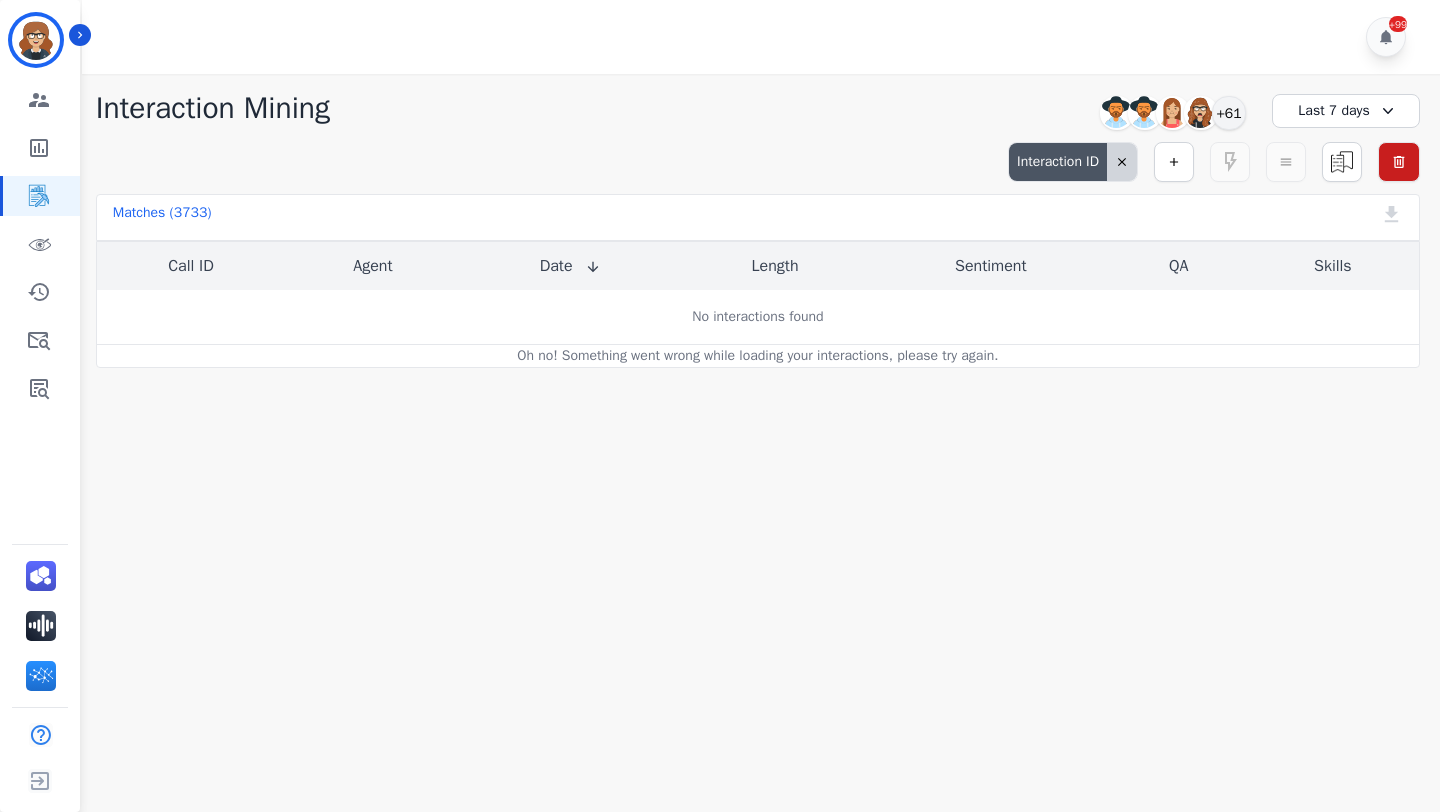 click 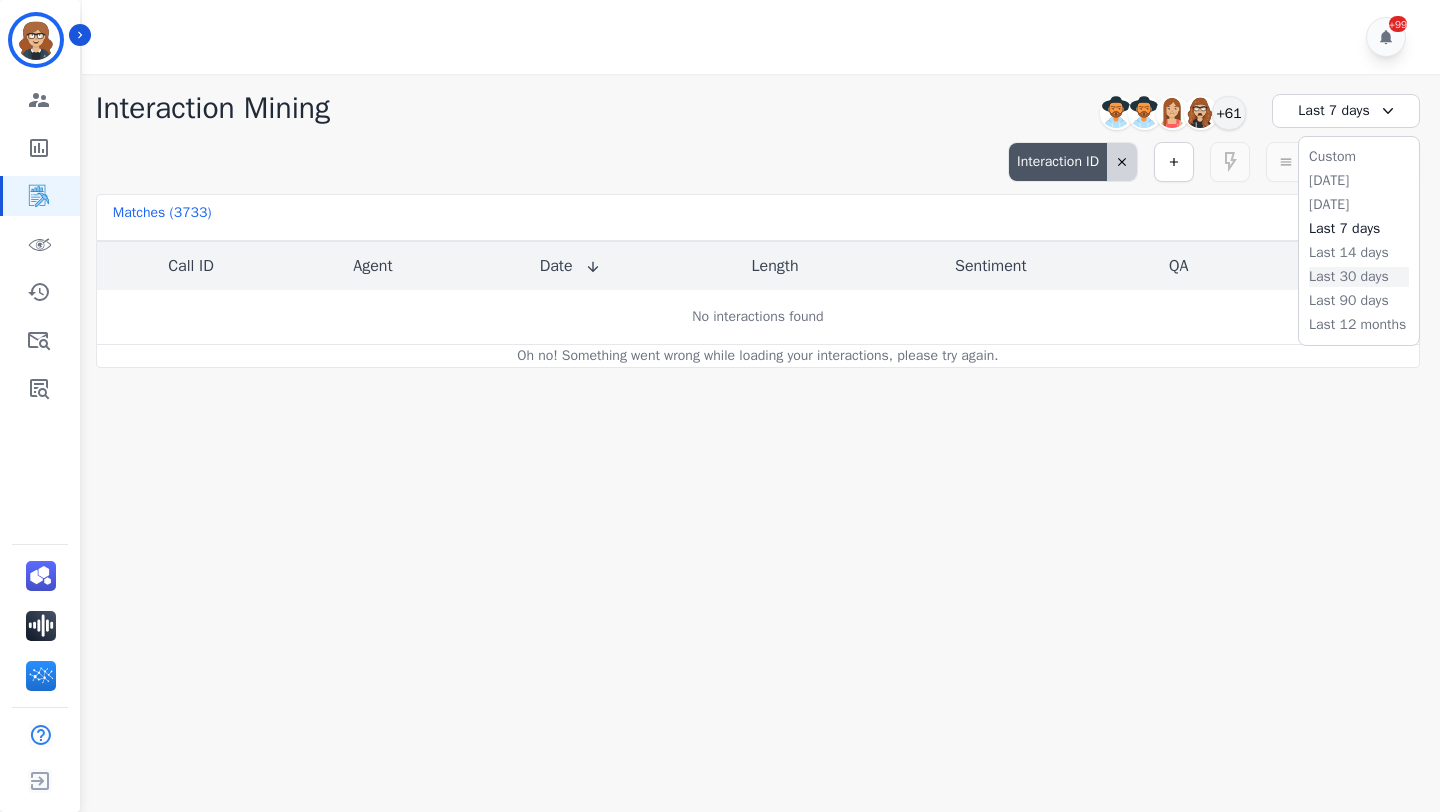 click on "Last 30 days" at bounding box center (1359, 277) 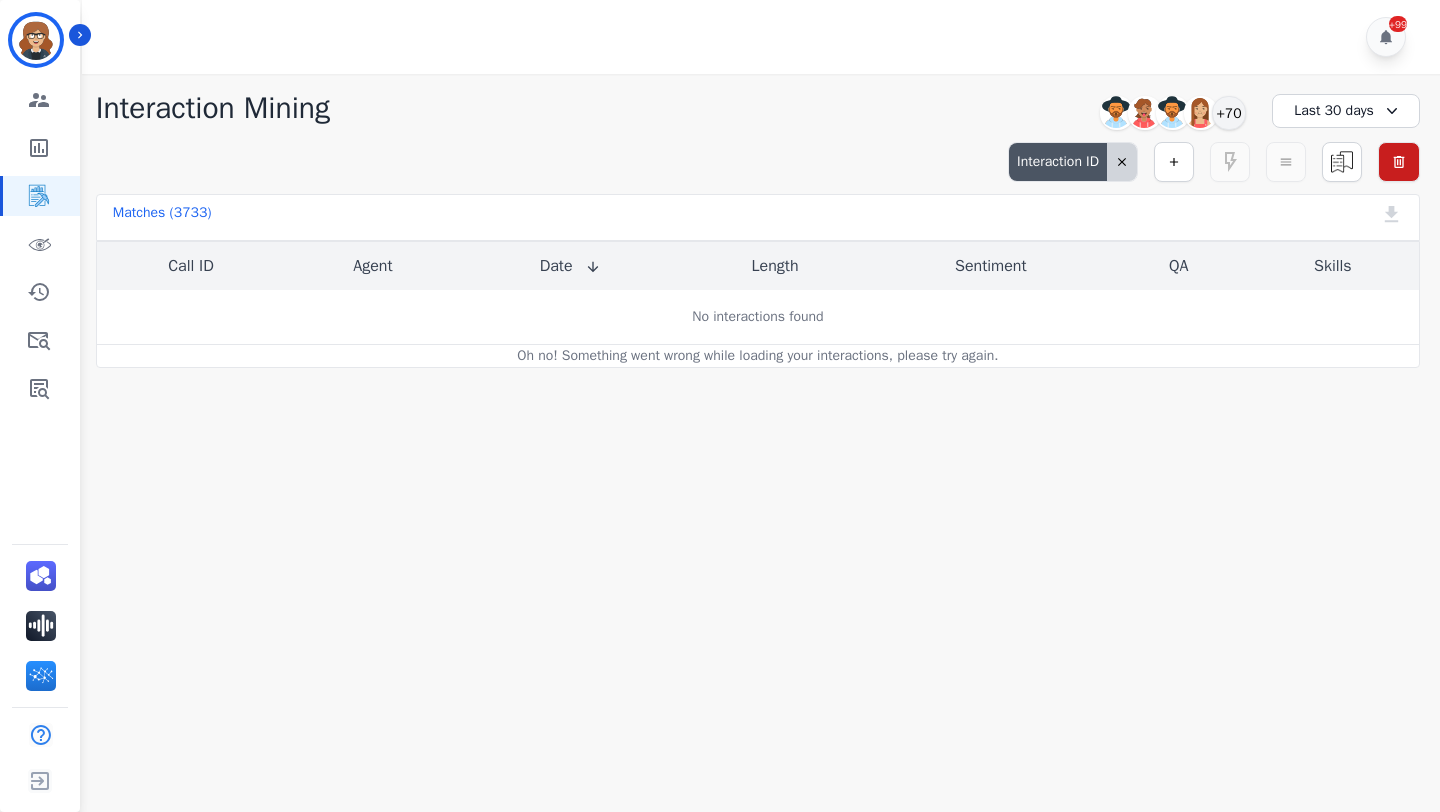 click at bounding box center [1122, 162] 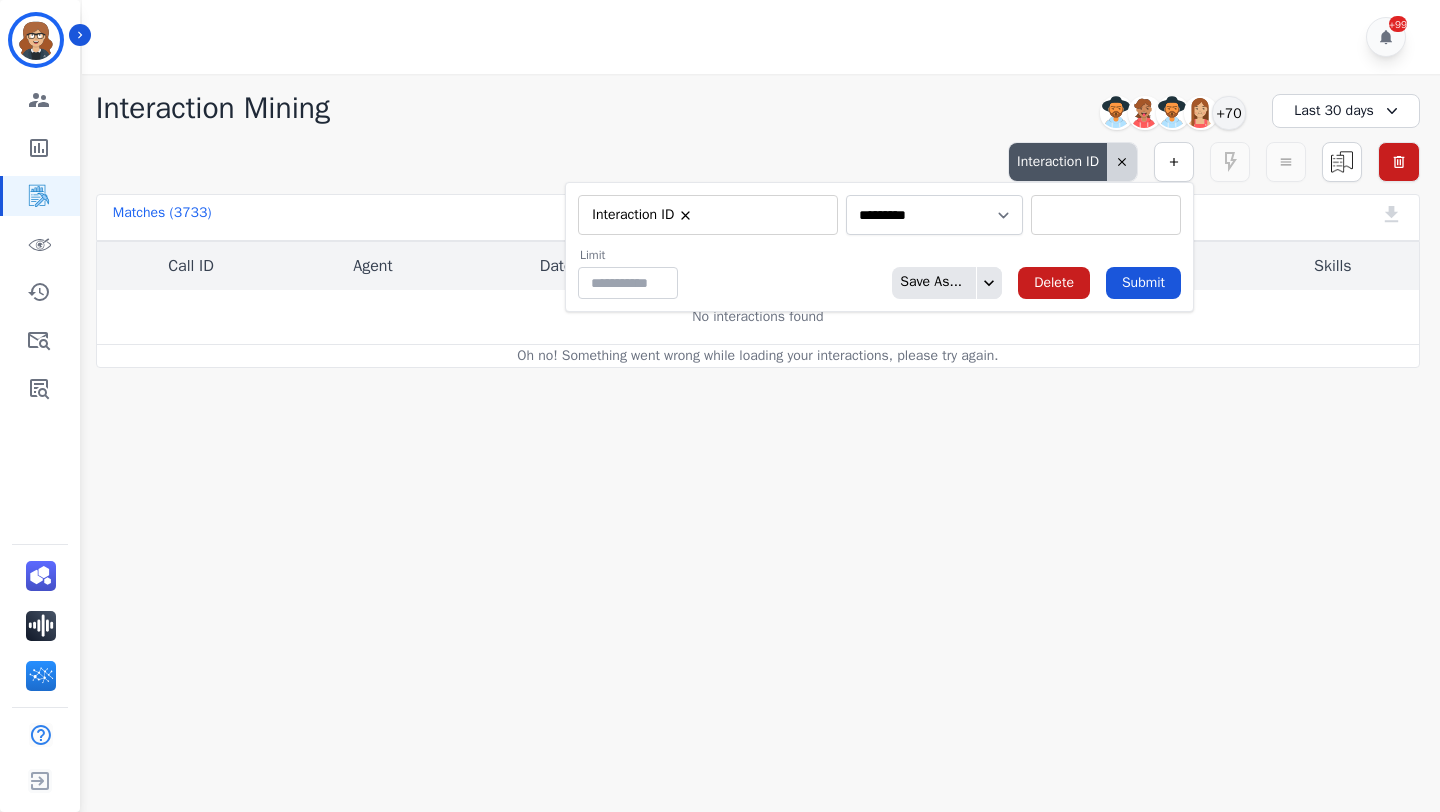 click at bounding box center (1106, 215) 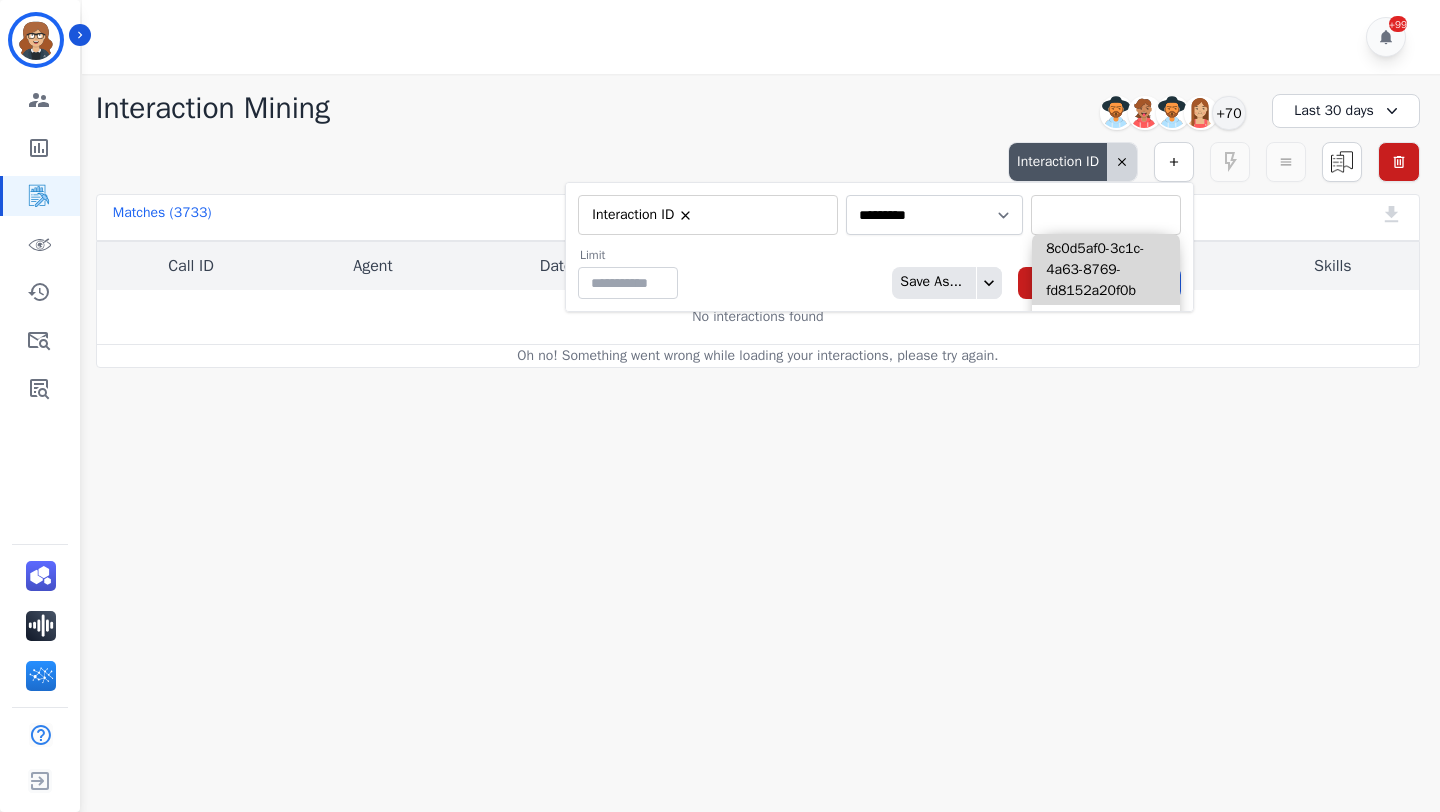 paste on "**********" 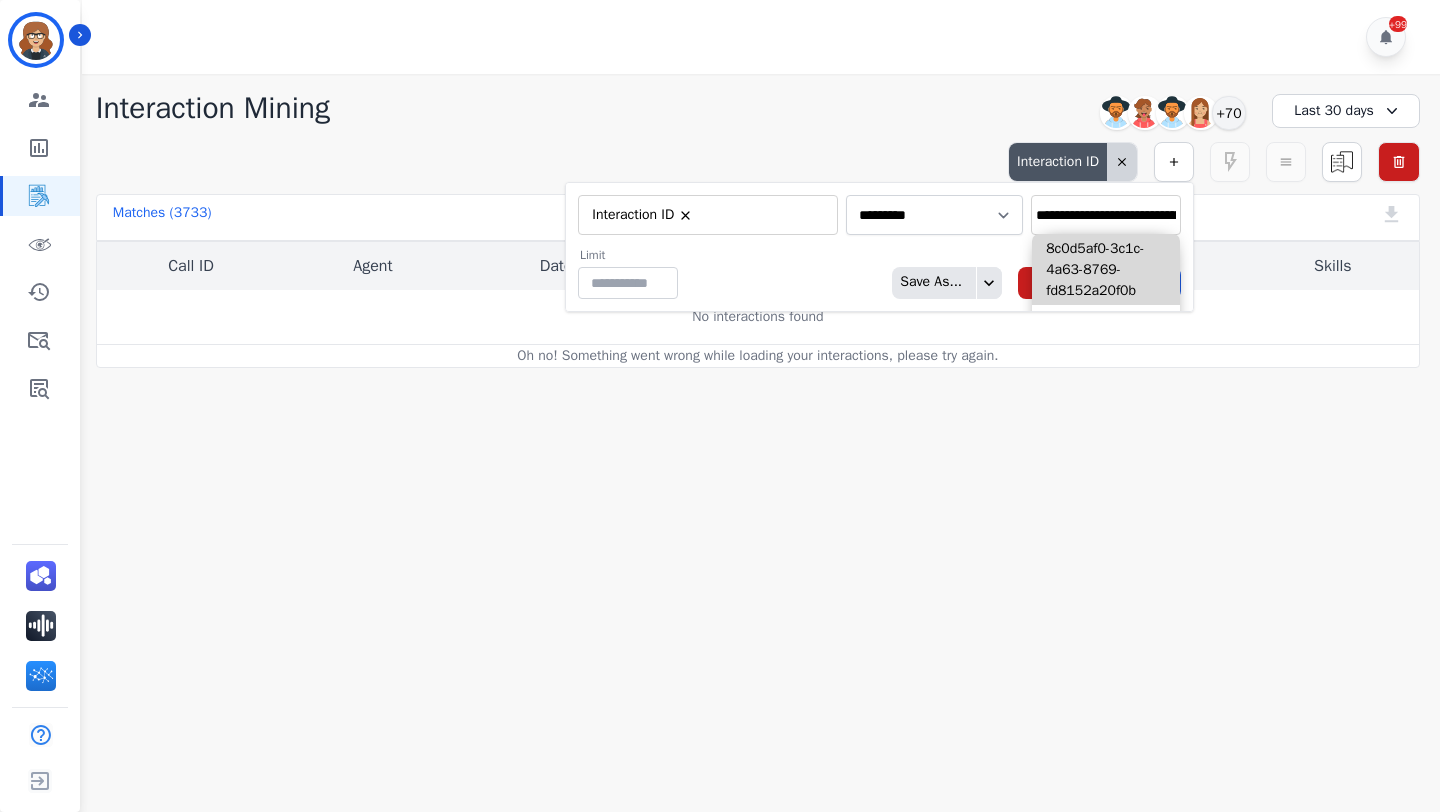 scroll, scrollTop: 0, scrollLeft: 132, axis: horizontal 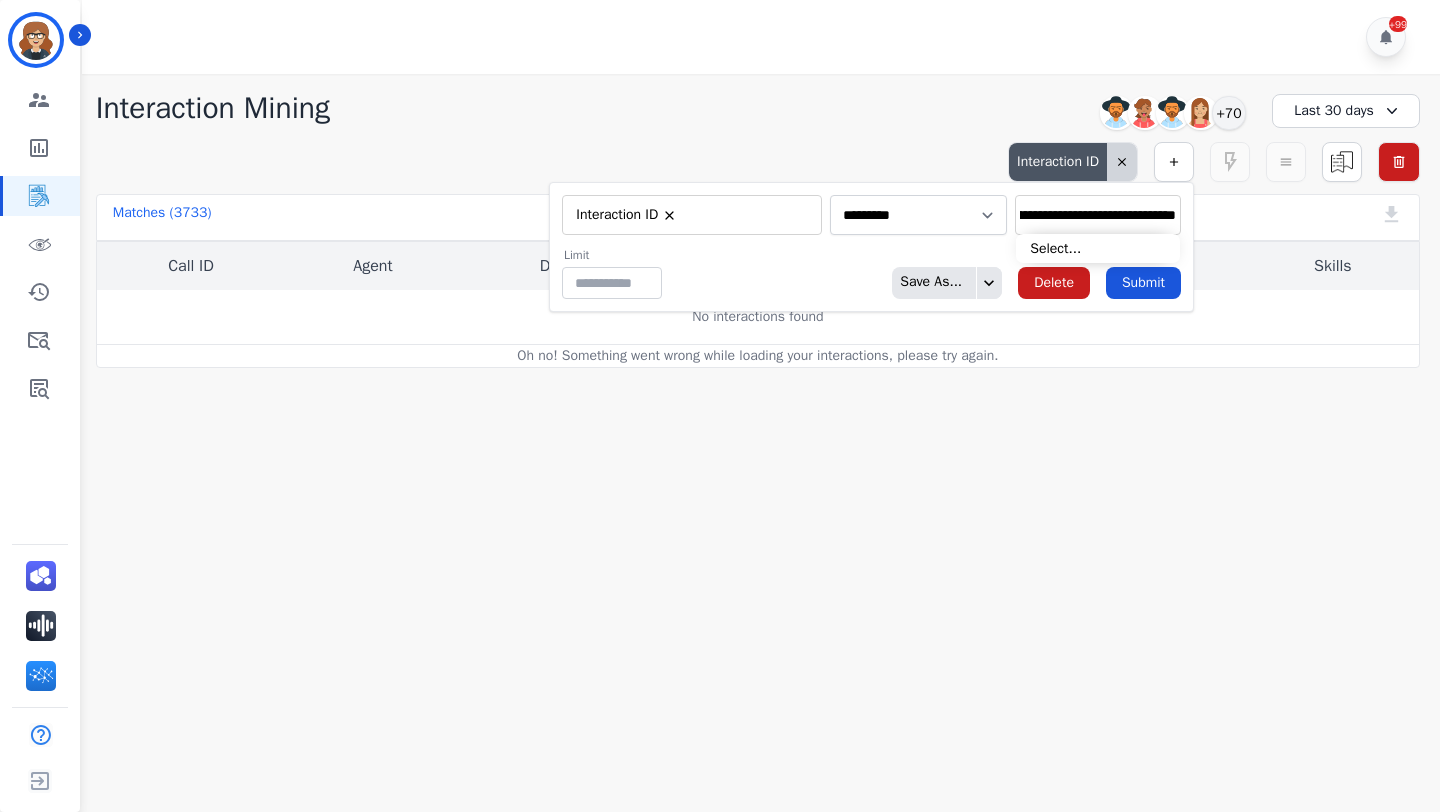 type on "**********" 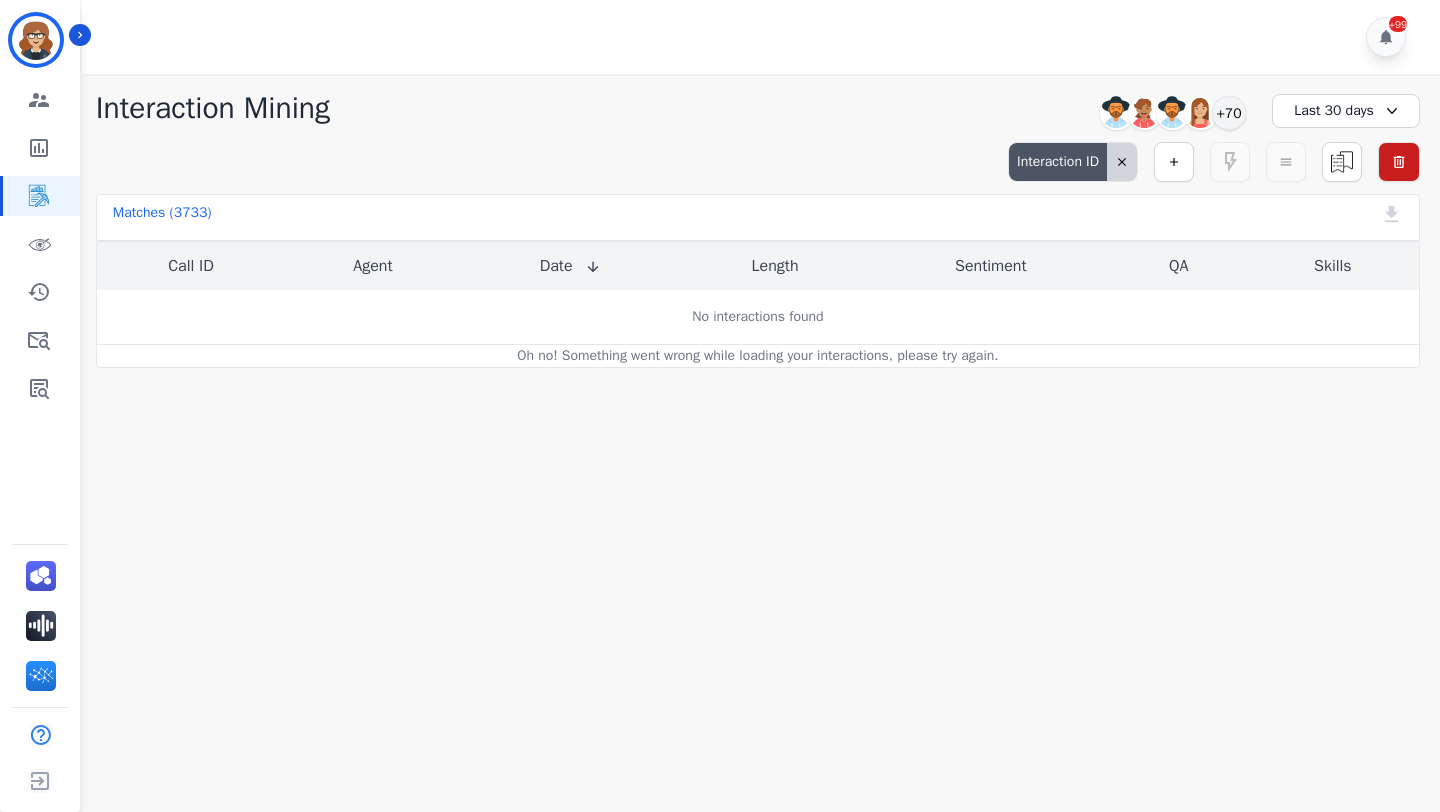 click on "Last 30 days" at bounding box center [1346, 111] 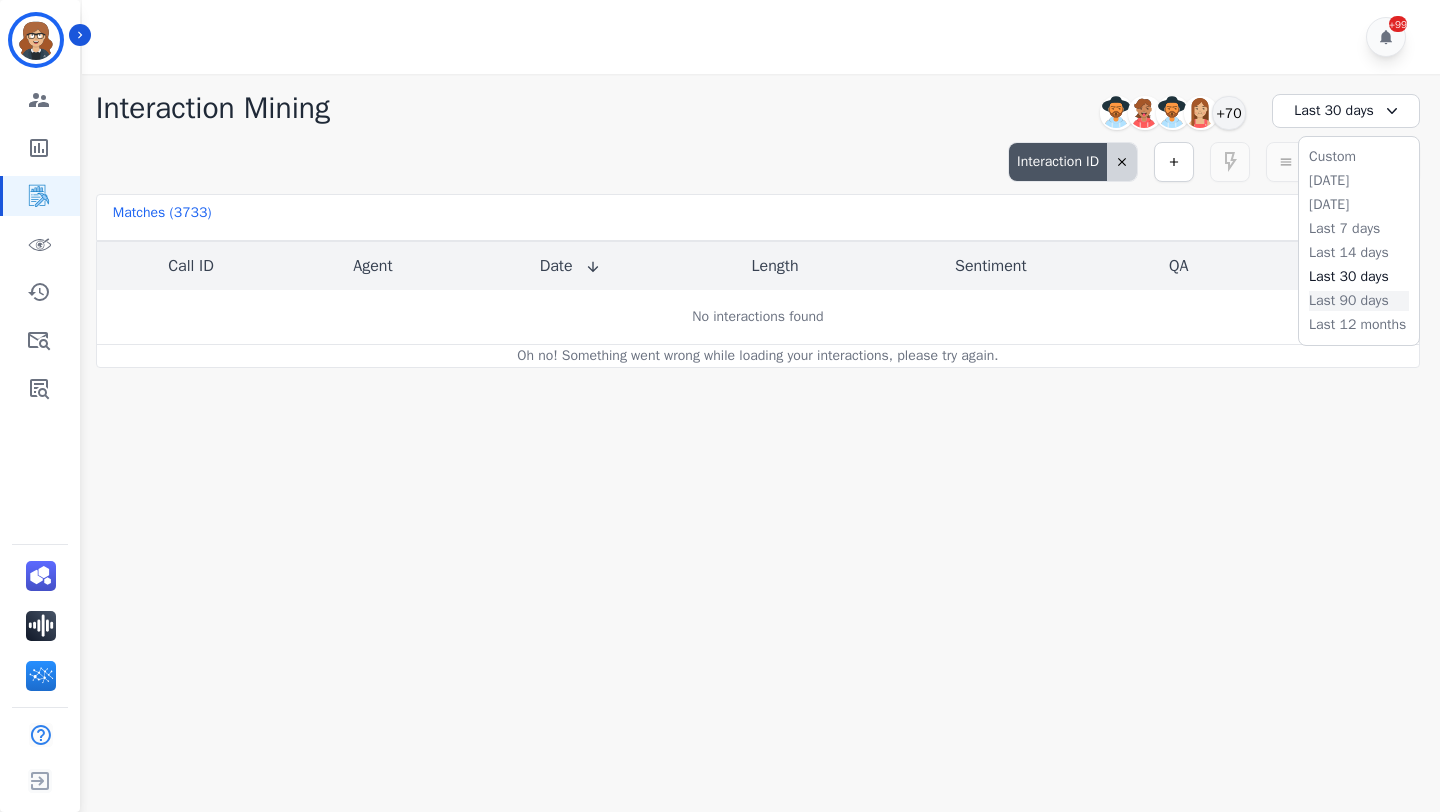 click on "Last 90 days" at bounding box center (1359, 301) 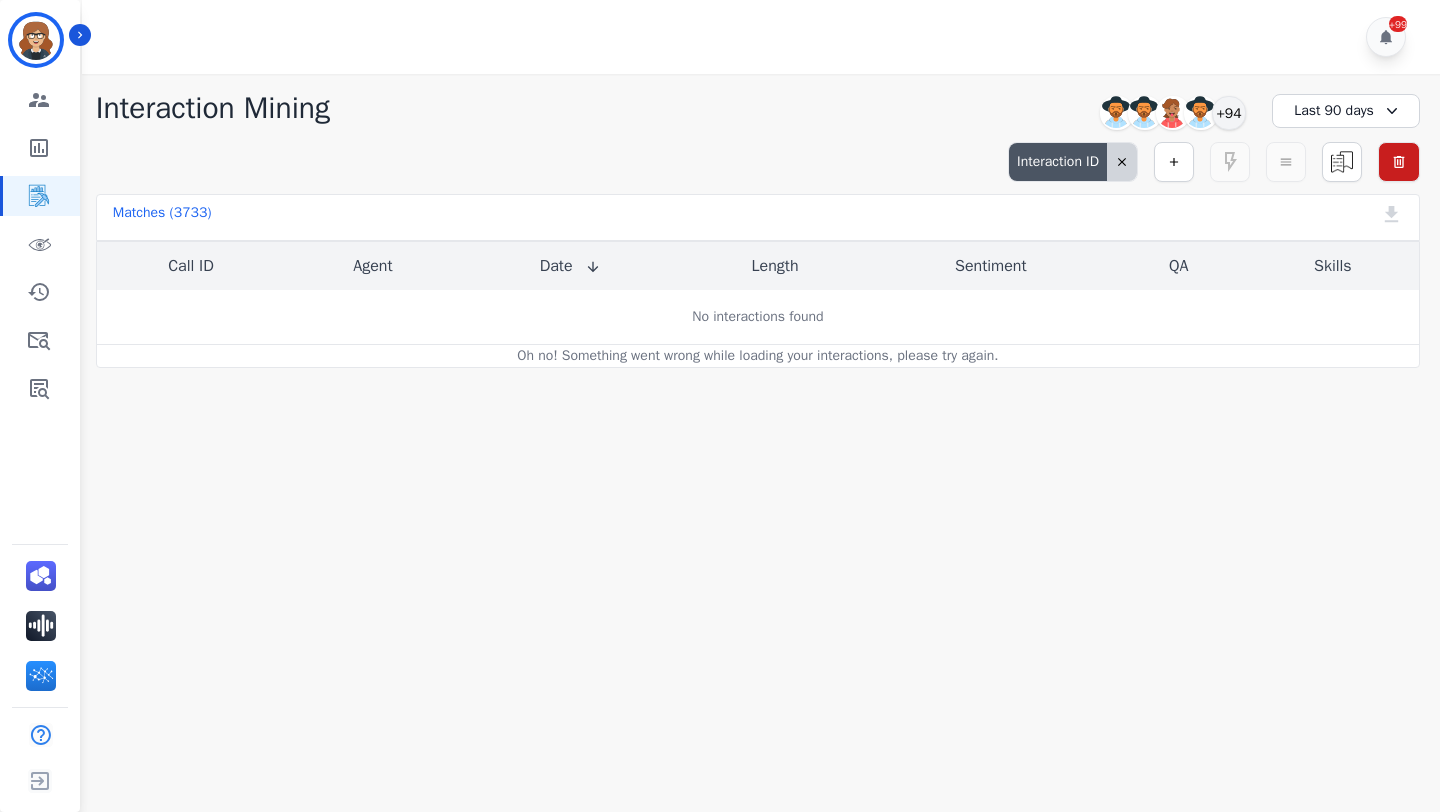 click 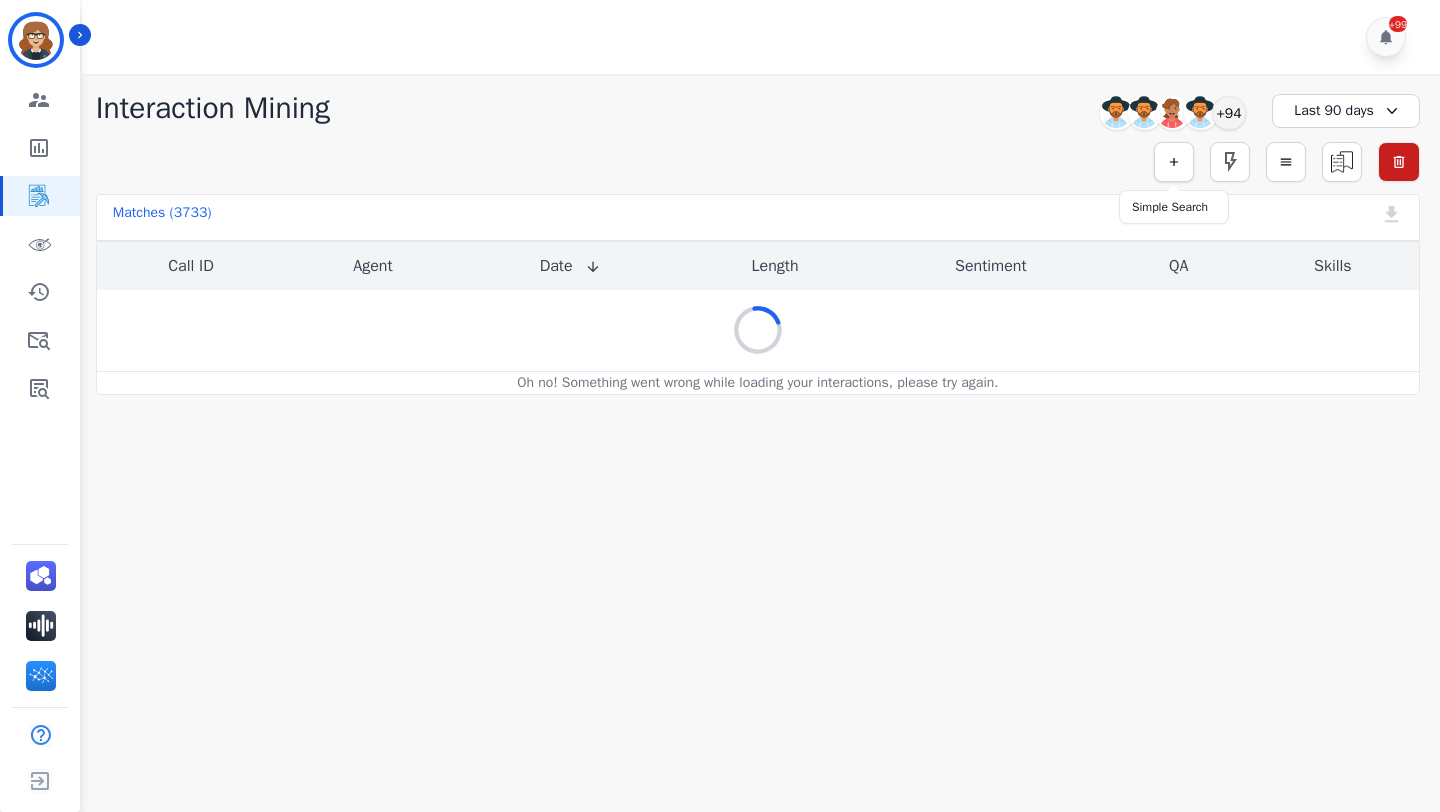 click at bounding box center (1174, 162) 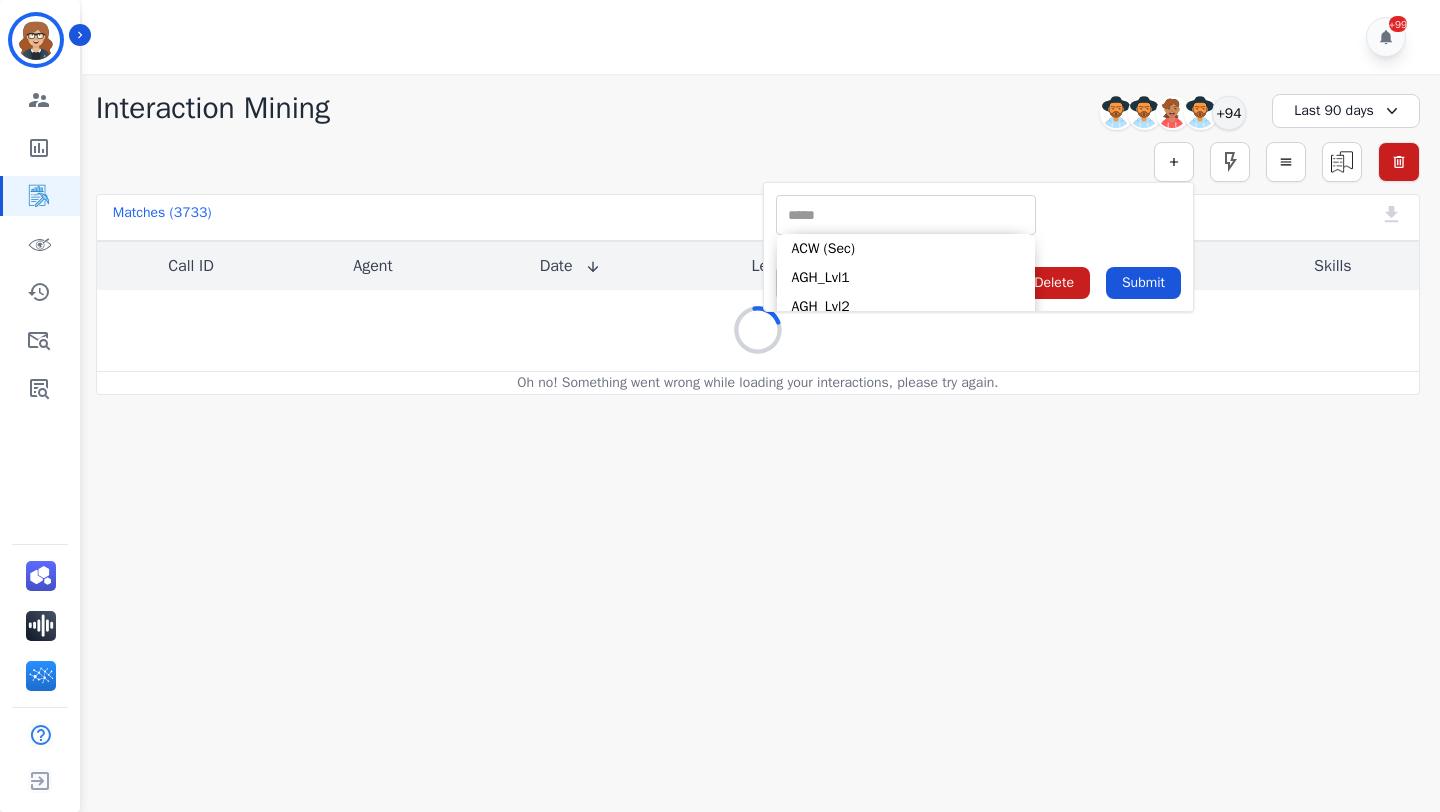 click at bounding box center (906, 215) 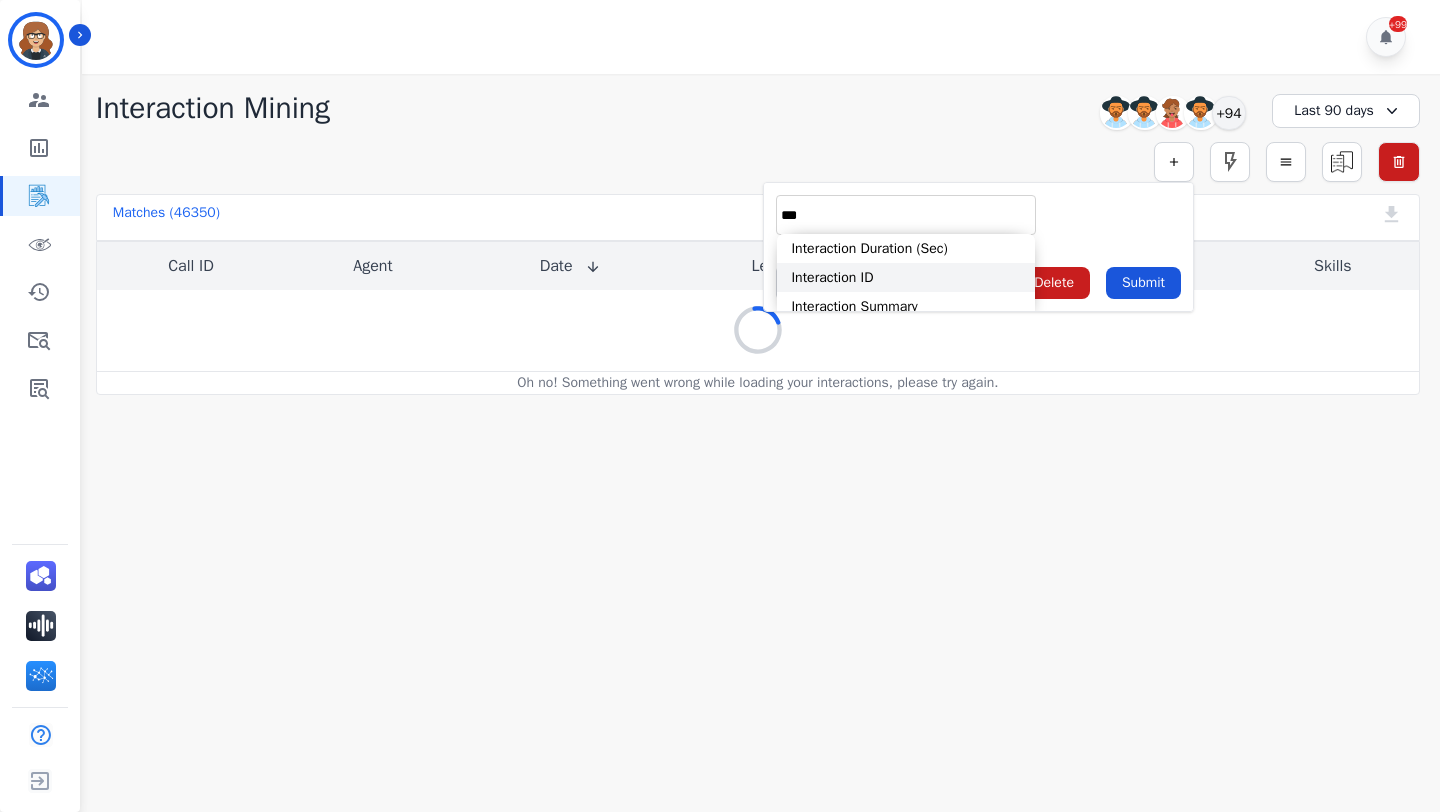 type on "***" 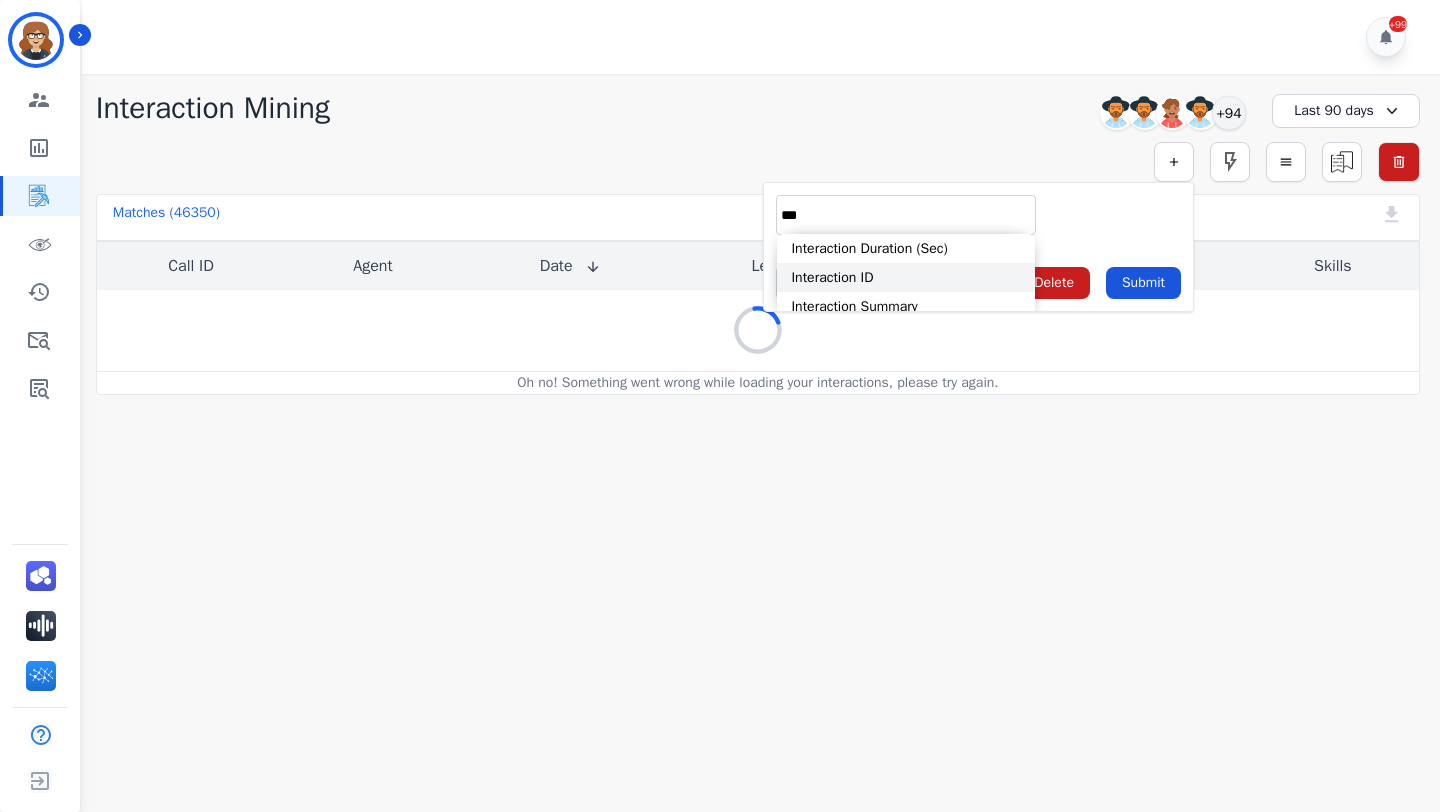 click on "Interaction ID" at bounding box center (906, 277) 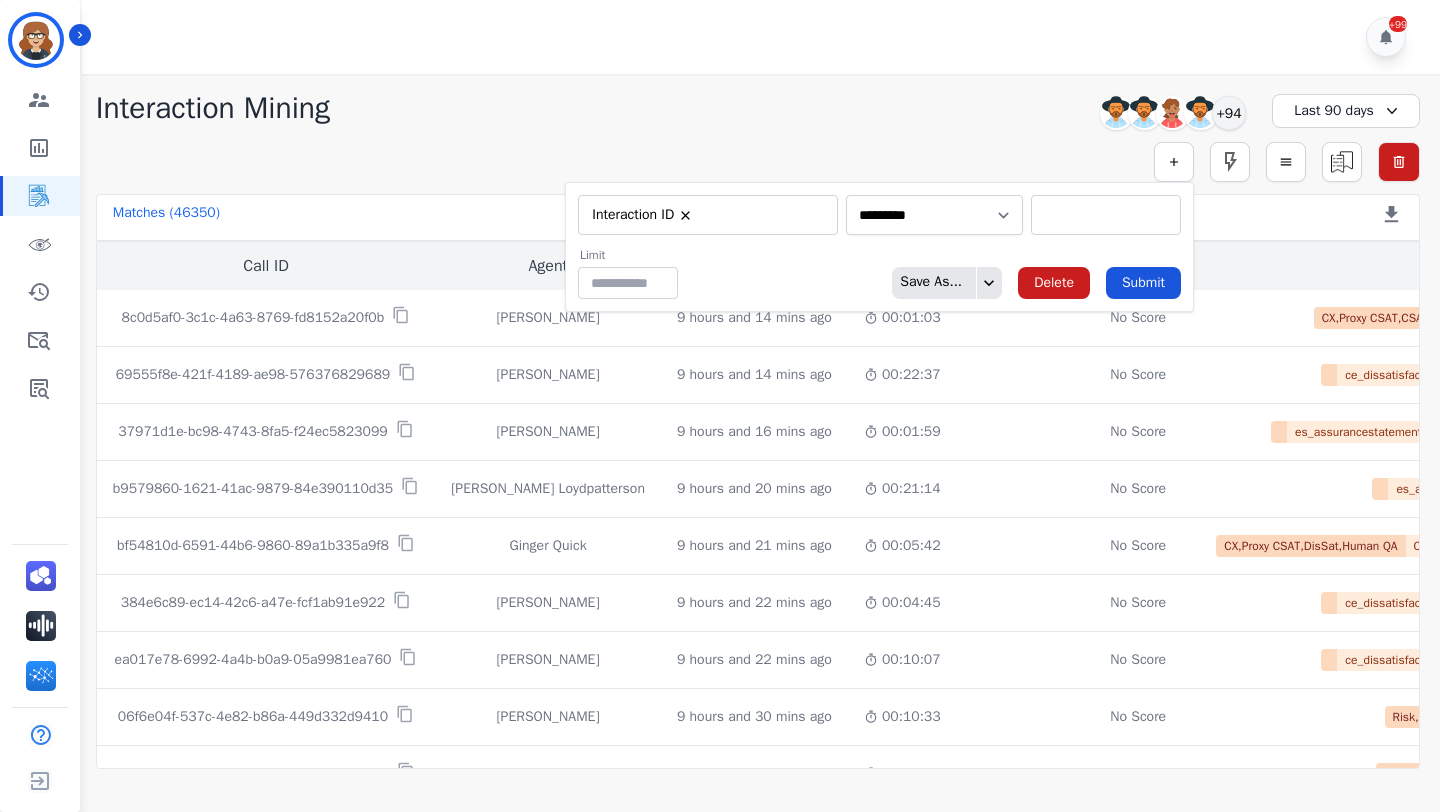 click at bounding box center [1106, 215] 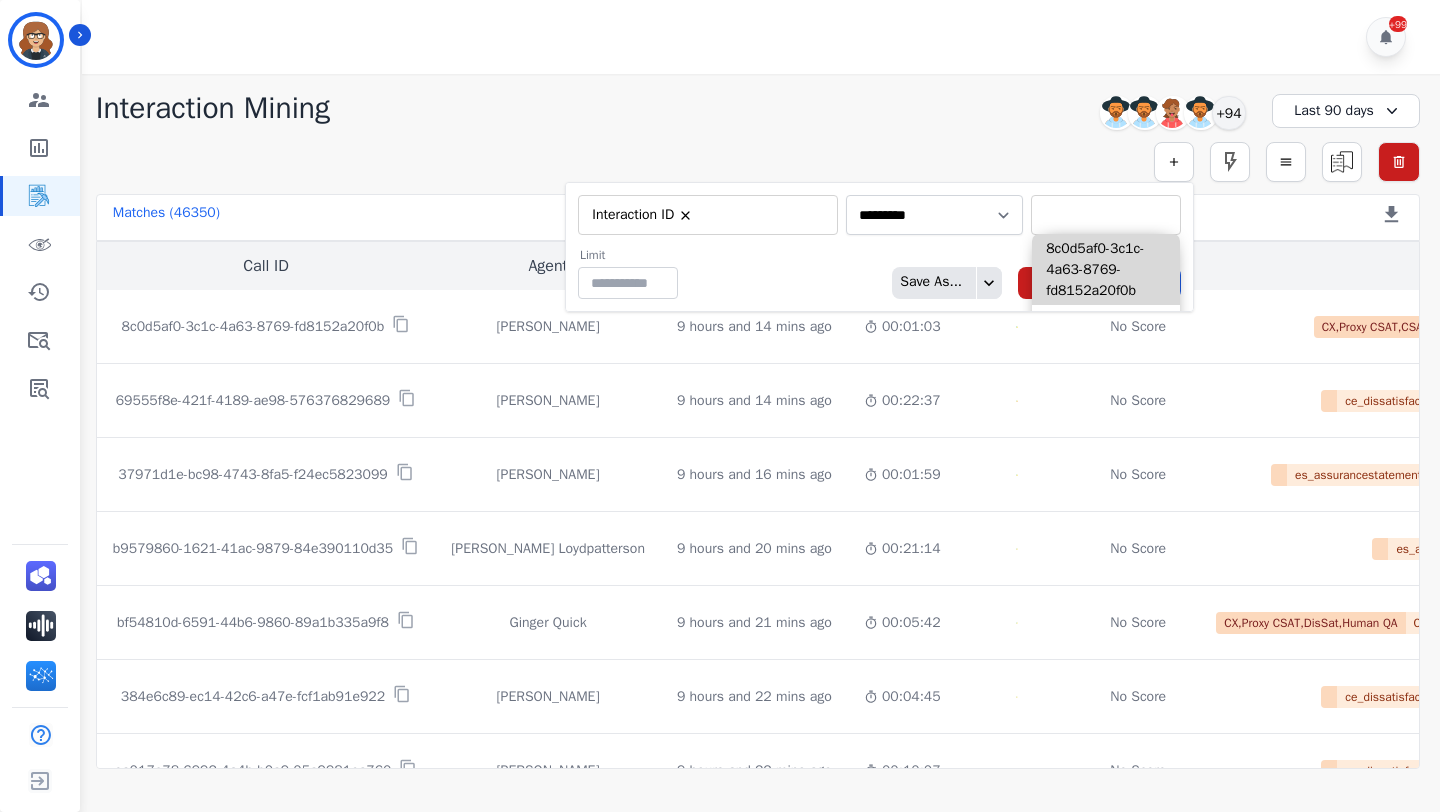 paste on "**********" 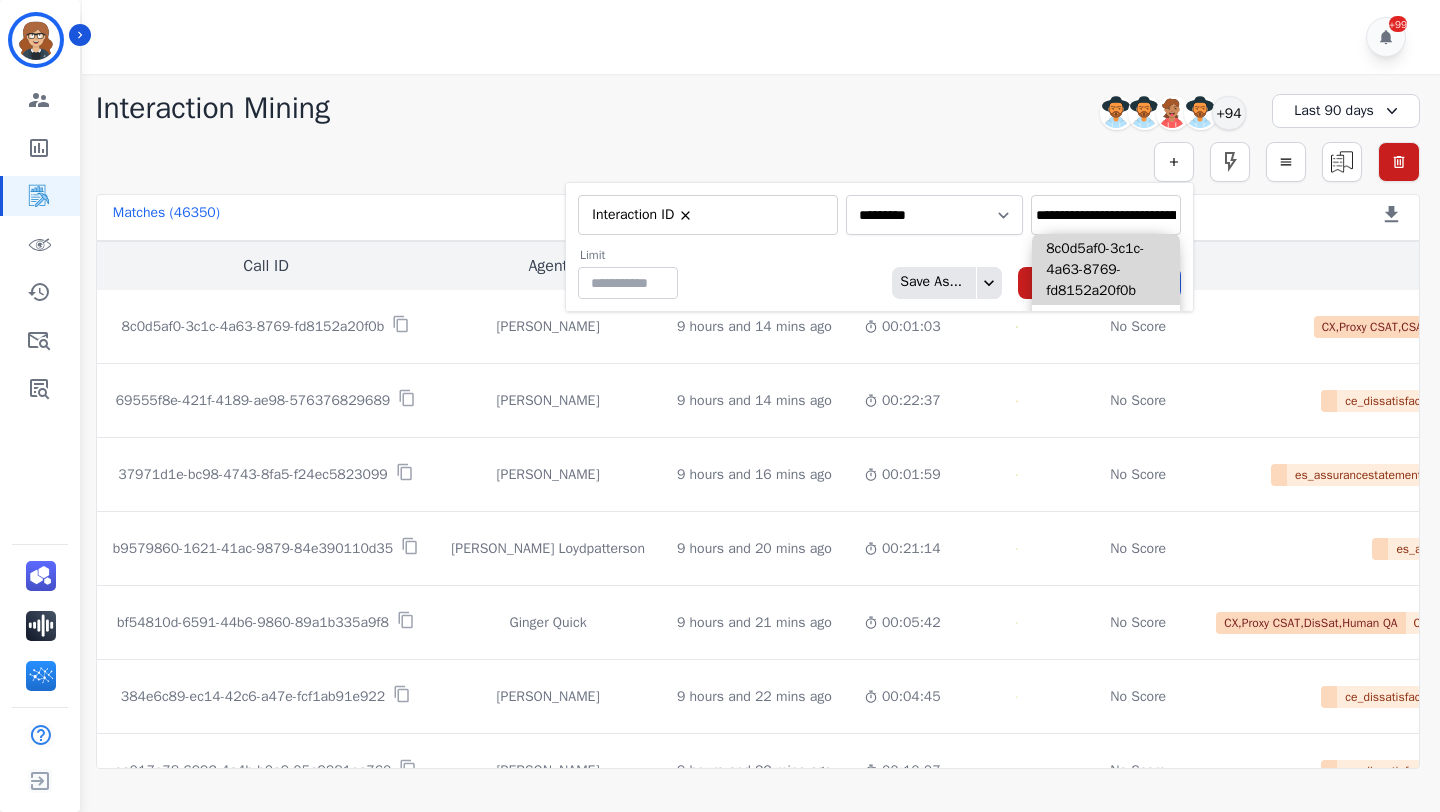 scroll, scrollTop: 0, scrollLeft: 132, axis: horizontal 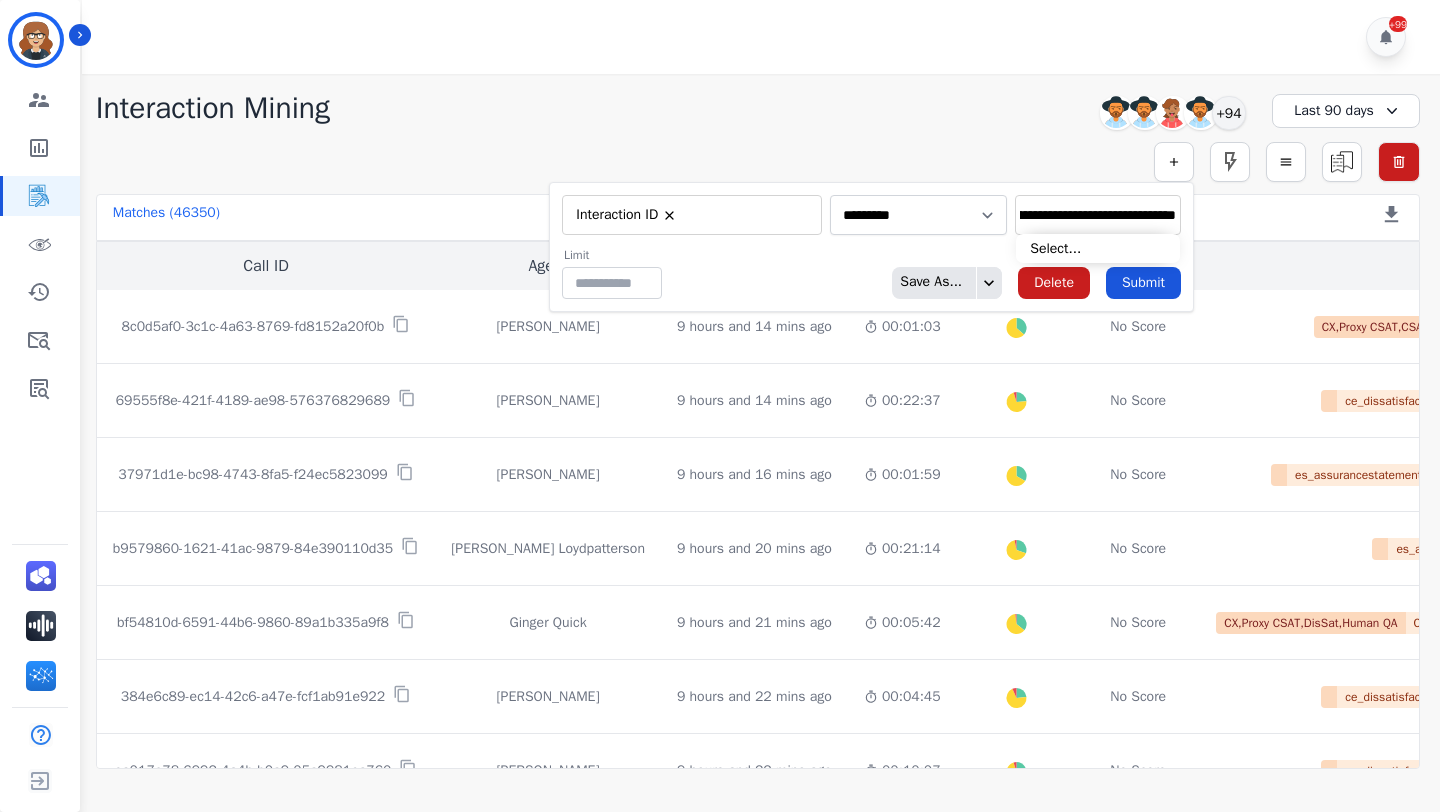 type on "**********" 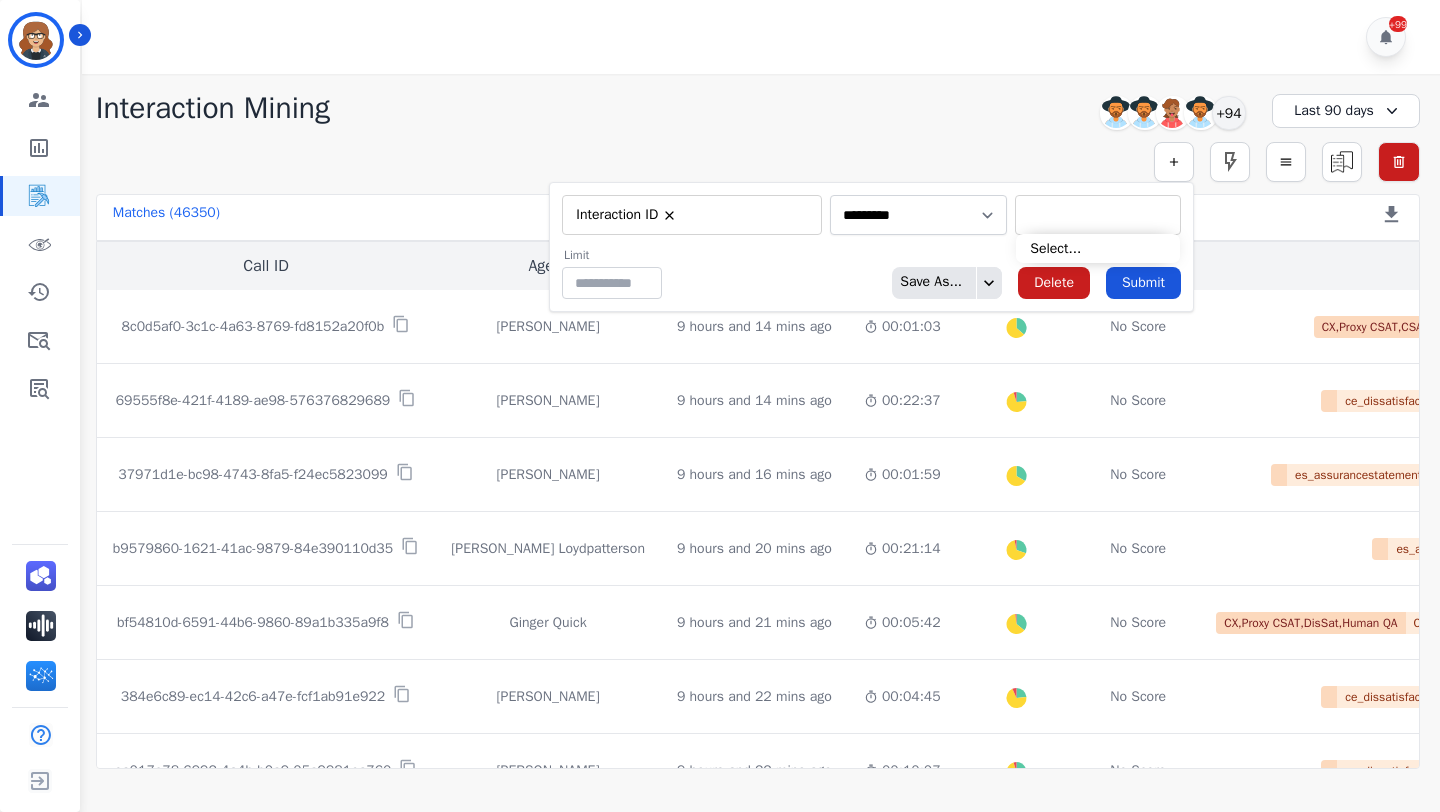 scroll, scrollTop: 0, scrollLeft: 0, axis: both 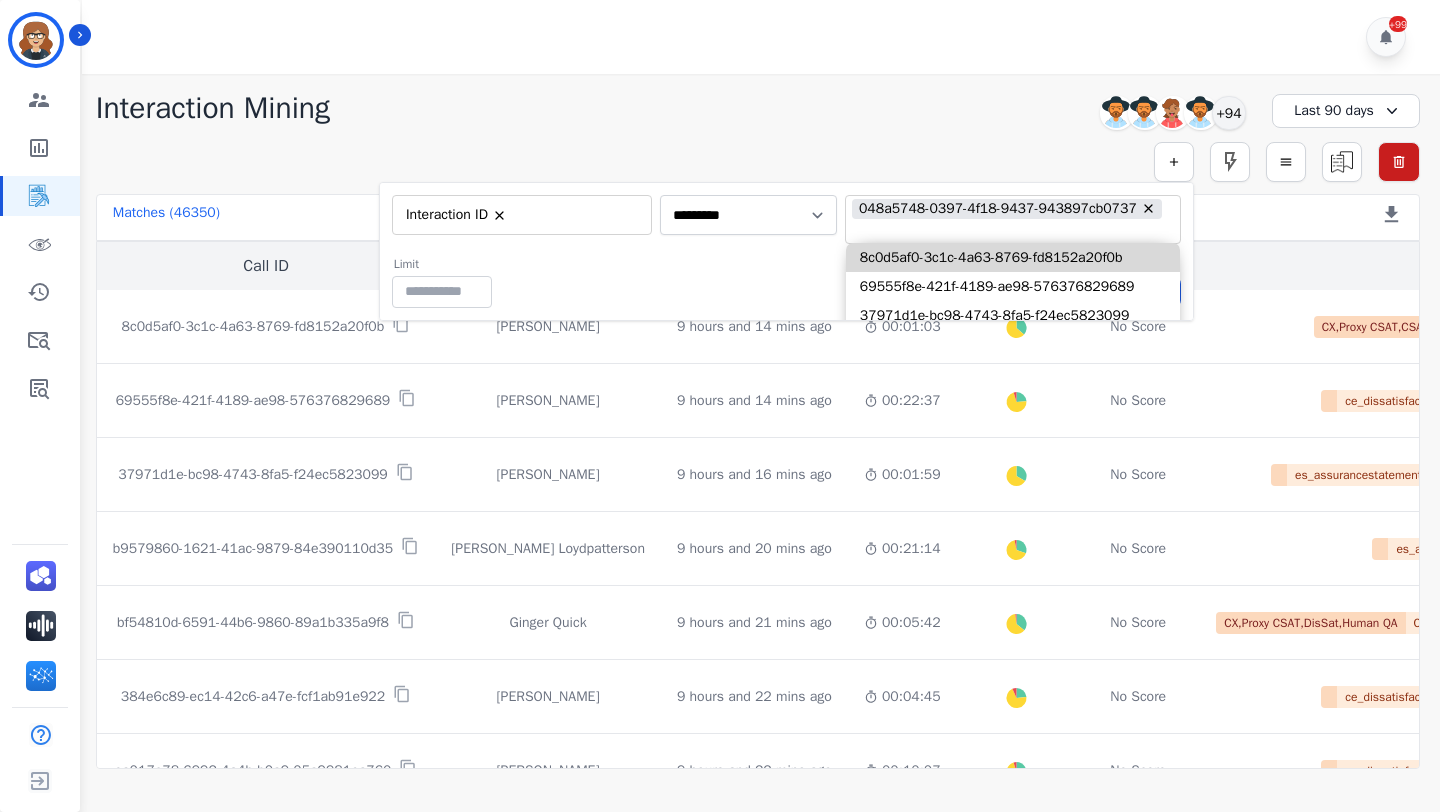 click on "**********" at bounding box center [786, 251] 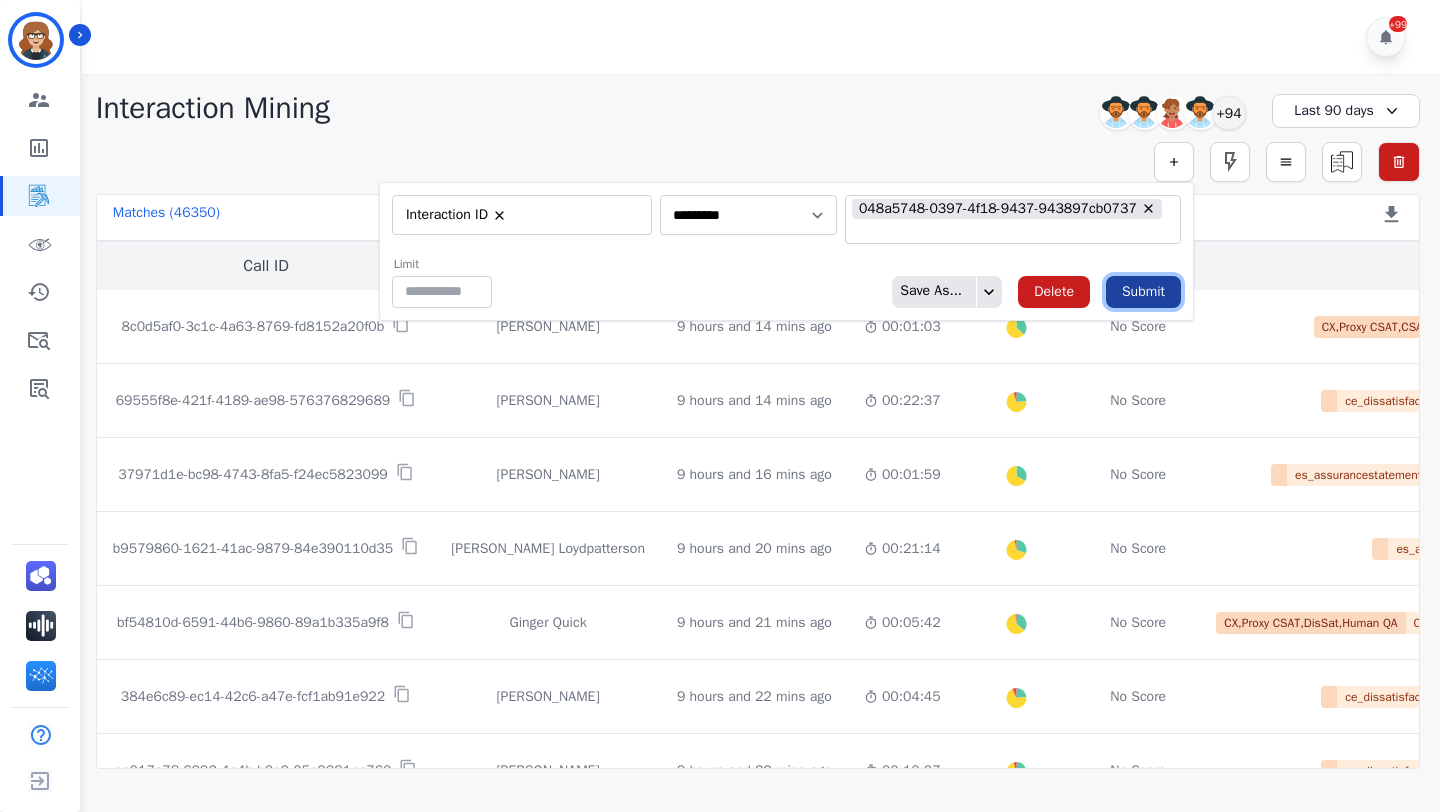 click on "Submit" at bounding box center [1143, 292] 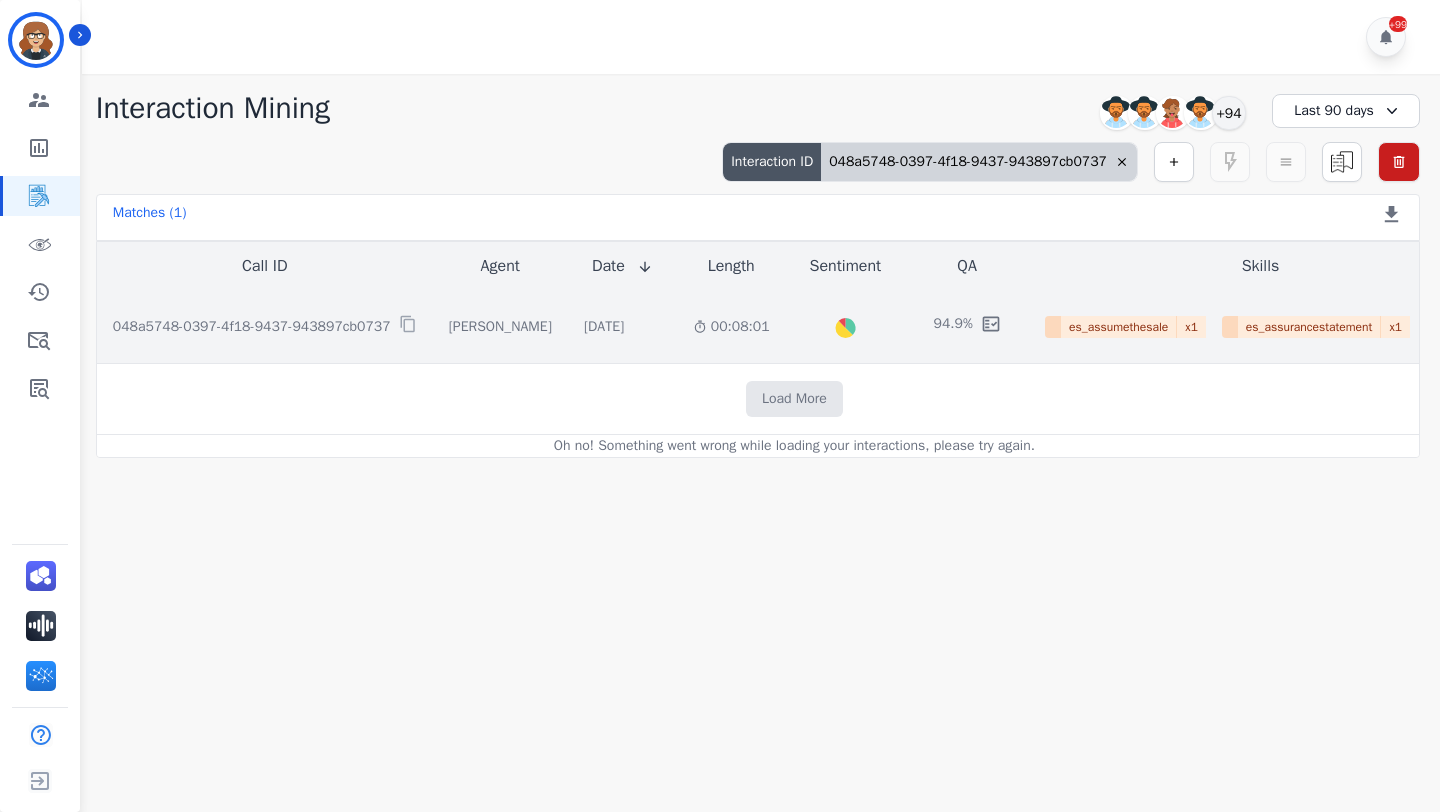 scroll, scrollTop: 0, scrollLeft: 157, axis: horizontal 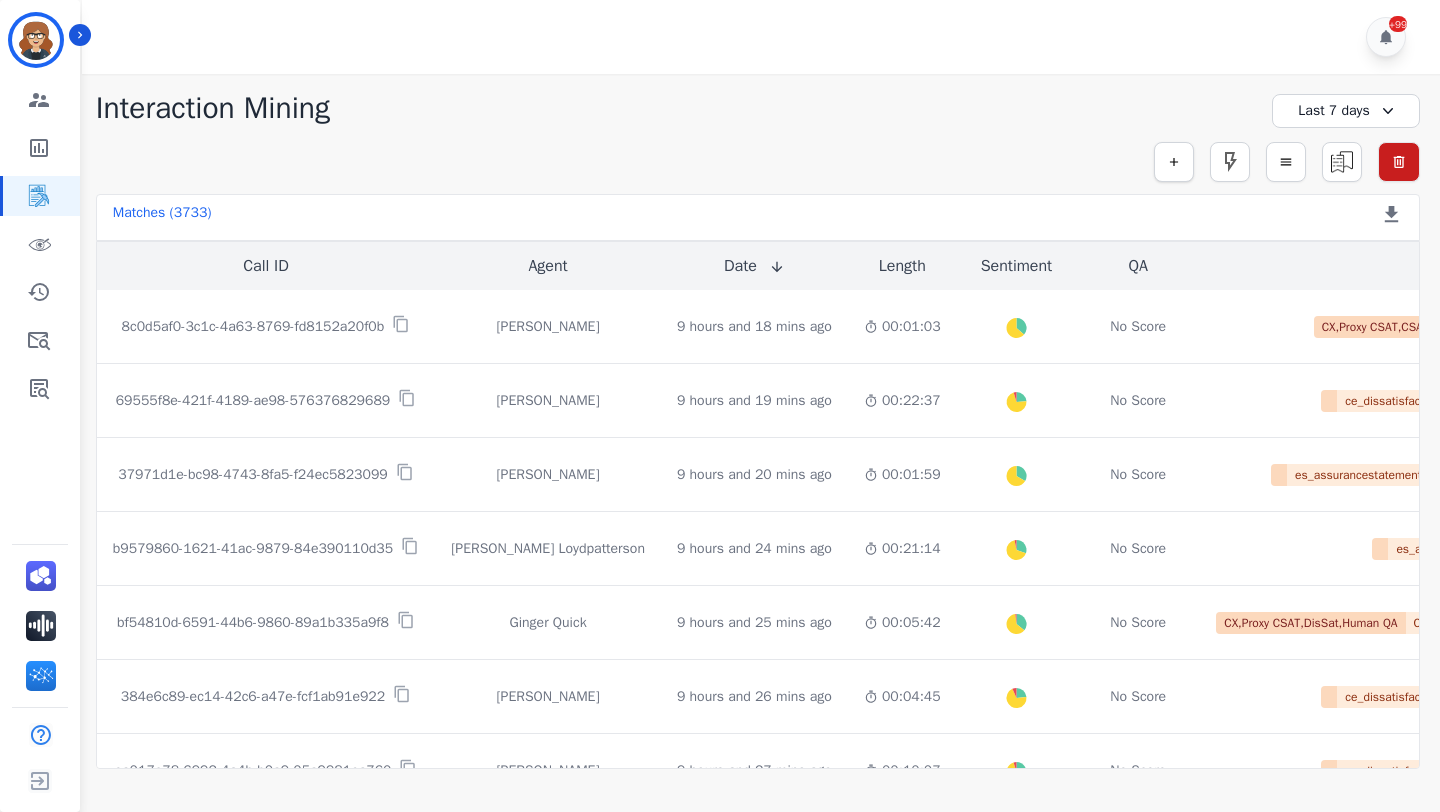 click at bounding box center (1174, 162) 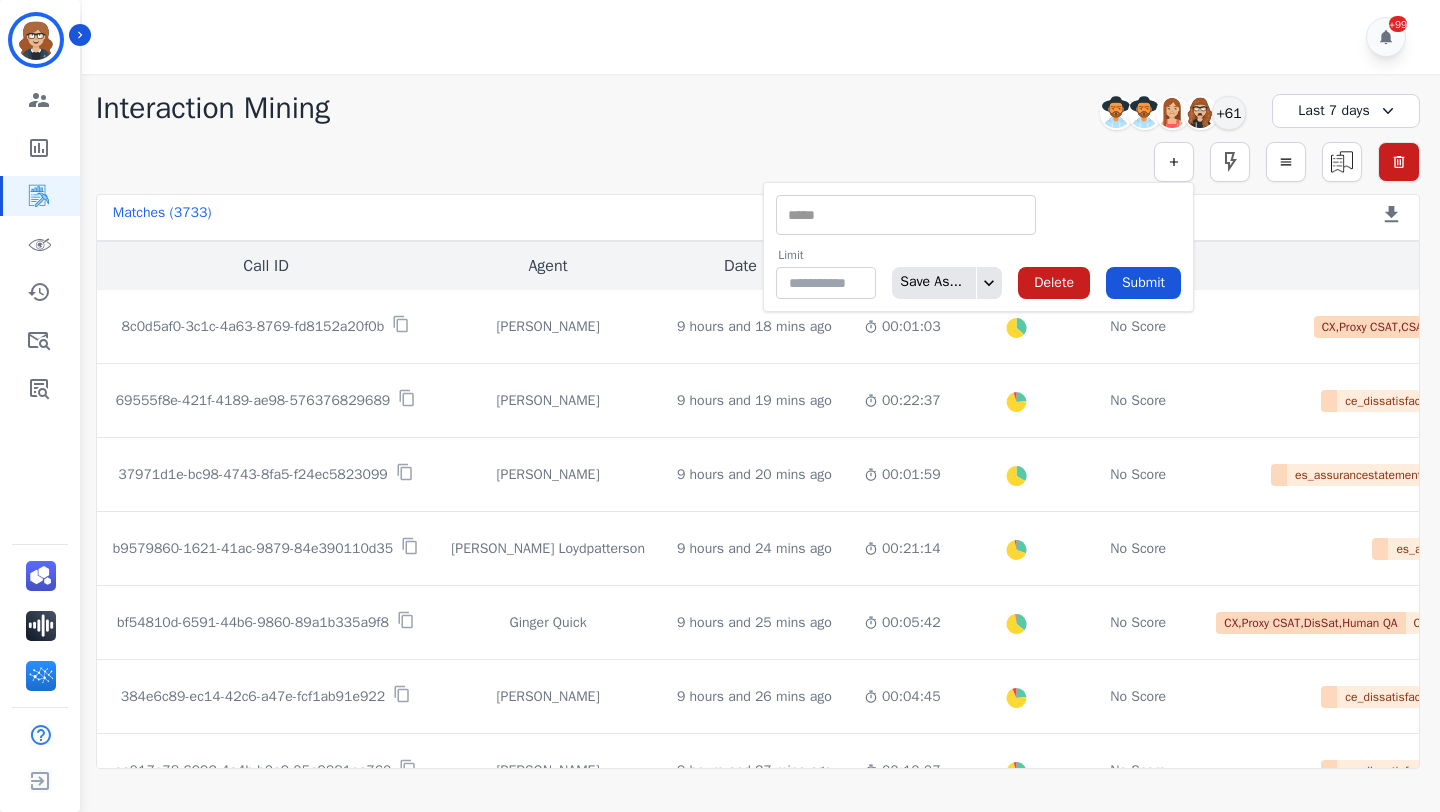 click on "**             ACW (Sec)   AGH_Lvl1   AGH_Lvl2   Emote: Apprehensive %   Silence Front (CX)   CX Phone (ANI)   Silence Rear (CX)   Cross talk %   Csat Score   Sentiment Overall (CX)   WPM (CX)   Direction   Disposition (ACD)   Silence Front (EMP)   Silence Rear (EMP)   Sentiment Overall (EMP)   WPM (EMP)   Emote: Escalated %   First to Talk   Emote: Happy %" at bounding box center [906, 215] 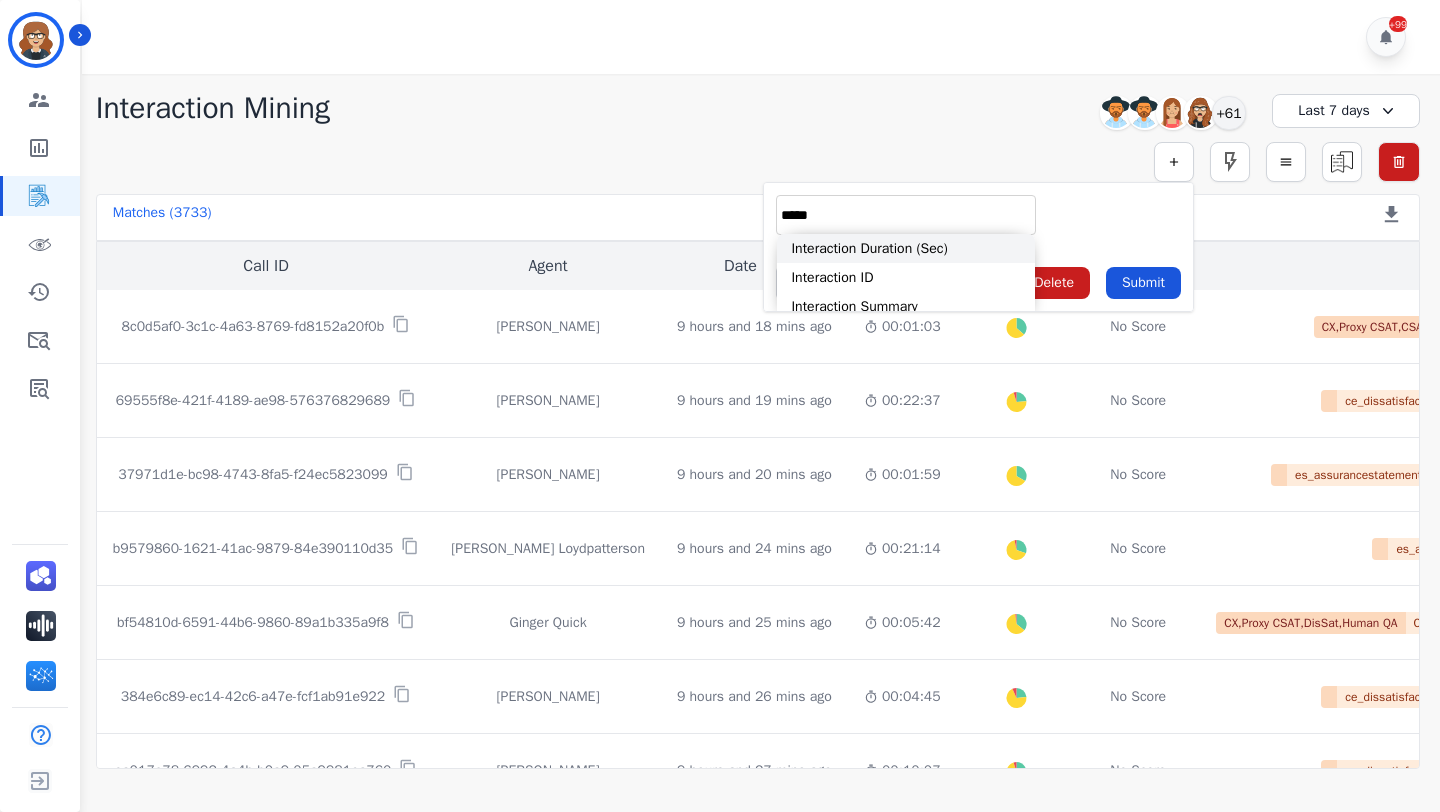 type on "*****" 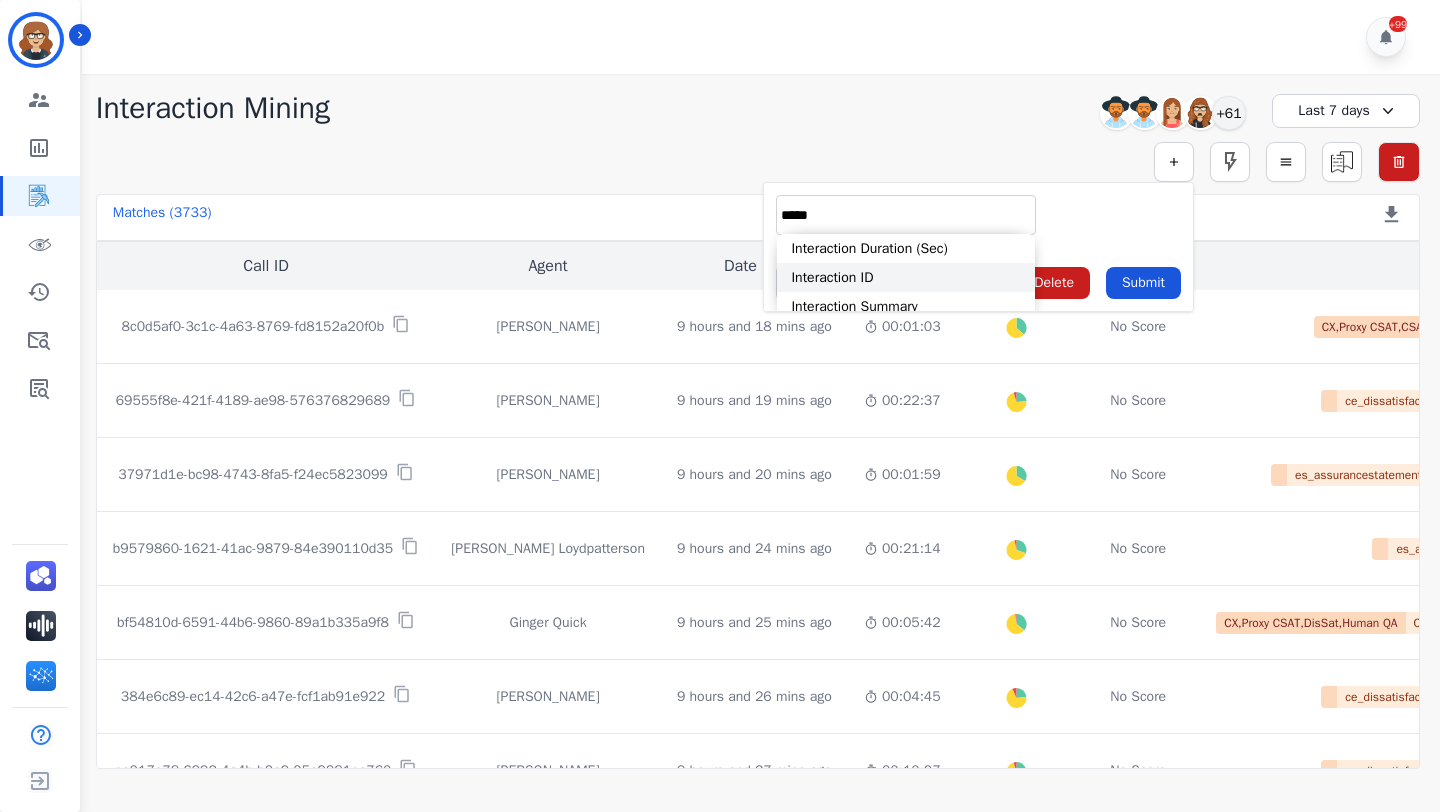 click on "Interaction ID" at bounding box center (906, 277) 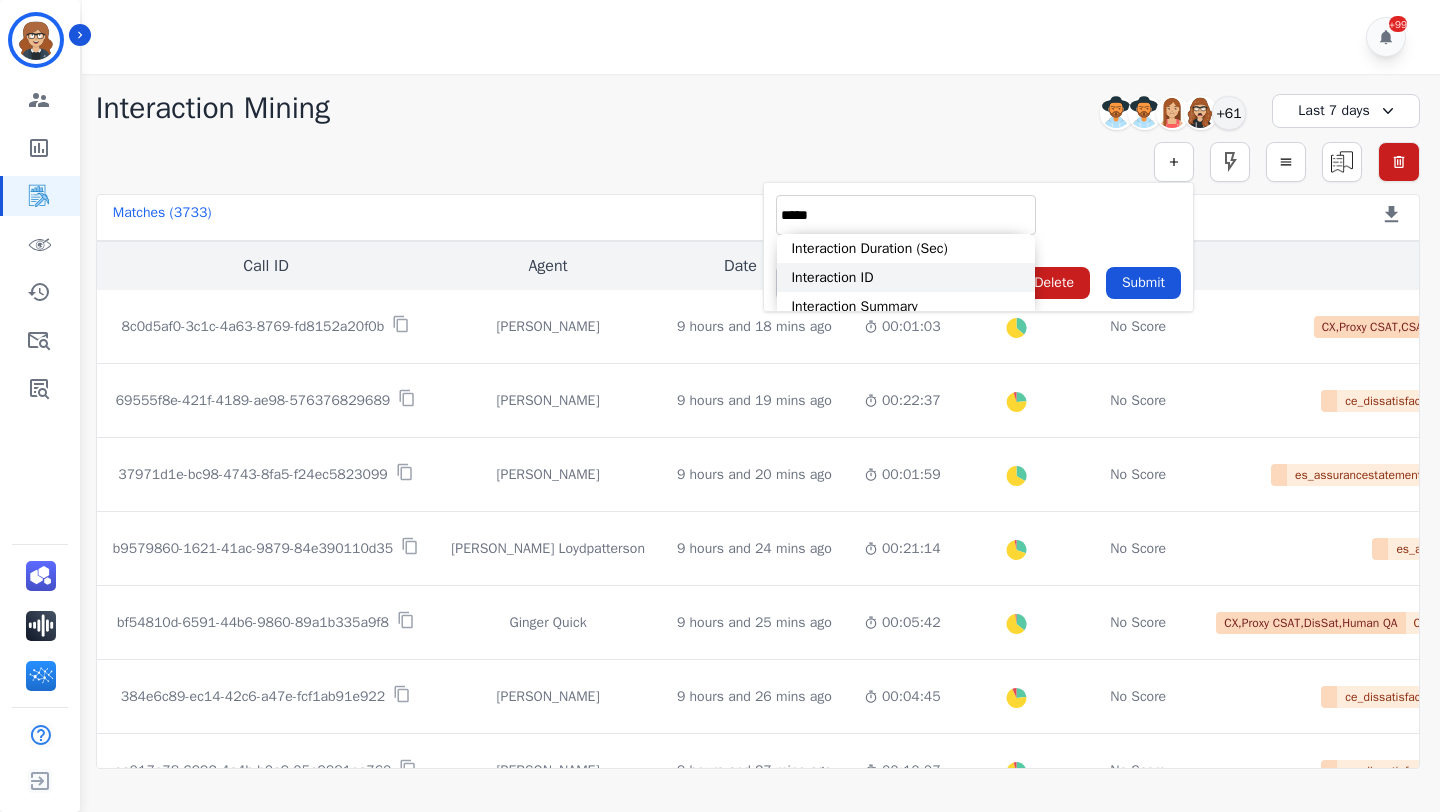 type on "**********" 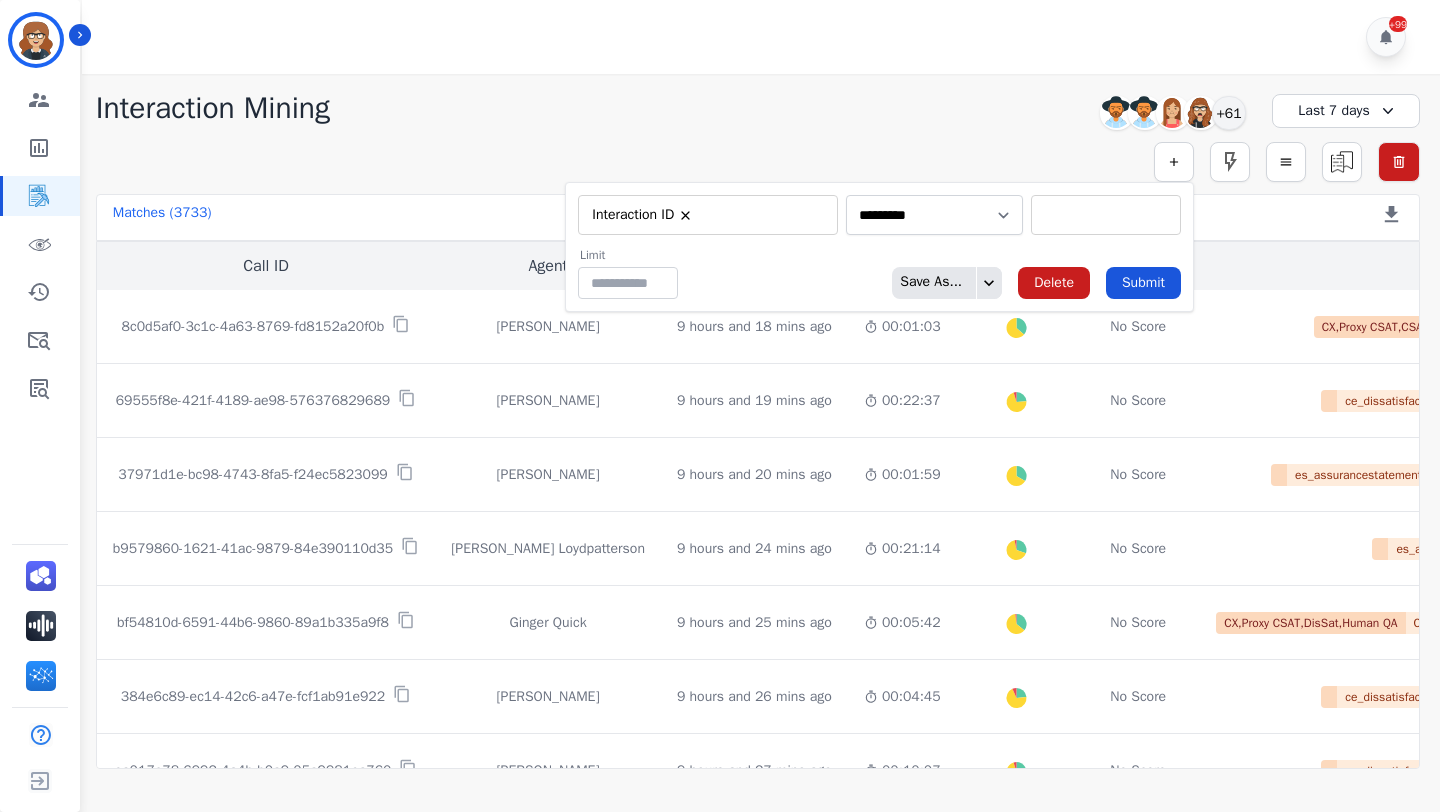 click on "**             8c0d5af0-3c1c-4a63-8769-fd8152a20f0b   69555f8e-421f-4189-ae98-576376829689   37971d1e-bc98-4743-8fa5-f24ec5823099   b9579860-1621-41ac-9879-84e390110d35   bf54810d-6591-44b6-9860-89a1b335a9f8   384e6c89-ec14-42c6-a47e-fcf1ab91e922   ea017e78-6992-4a4b-b0a9-05a9981ea760   06f6e04f-537c-4e82-b86a-449d332d9410   e3182885-55eb-40e4-b97c-1d76f6128a3d   1be083f0-88d7-4e0c-9c29-098c6a193502   4095f139-0e9c-4d81-8ab0-aeceb5d137fb   92ca4ed4-c571-4dad-ba53-88788f519114   3442adac-5169-4530-b44d-c6d85dcd9c35   0f6bd4cc-8d51-4dfe-9d2a-d209de0588d9   7116bcad-49f4-4510-aa32-696bafef9bd6   debbe7cb-0b8e-416d-b739-95f0af11f82b   55743ee9-c90f-4553-bf53-6ca4fb72907b   a0ee7bfd-19f4-45ee-9d1c-6d7eb1366ac3   2b728dd4-9893-4042-bb4b-81e51f5ad1c3   4309c6a6-fc59-41bb-a6a2-b798a15e6d18" at bounding box center [1106, 215] 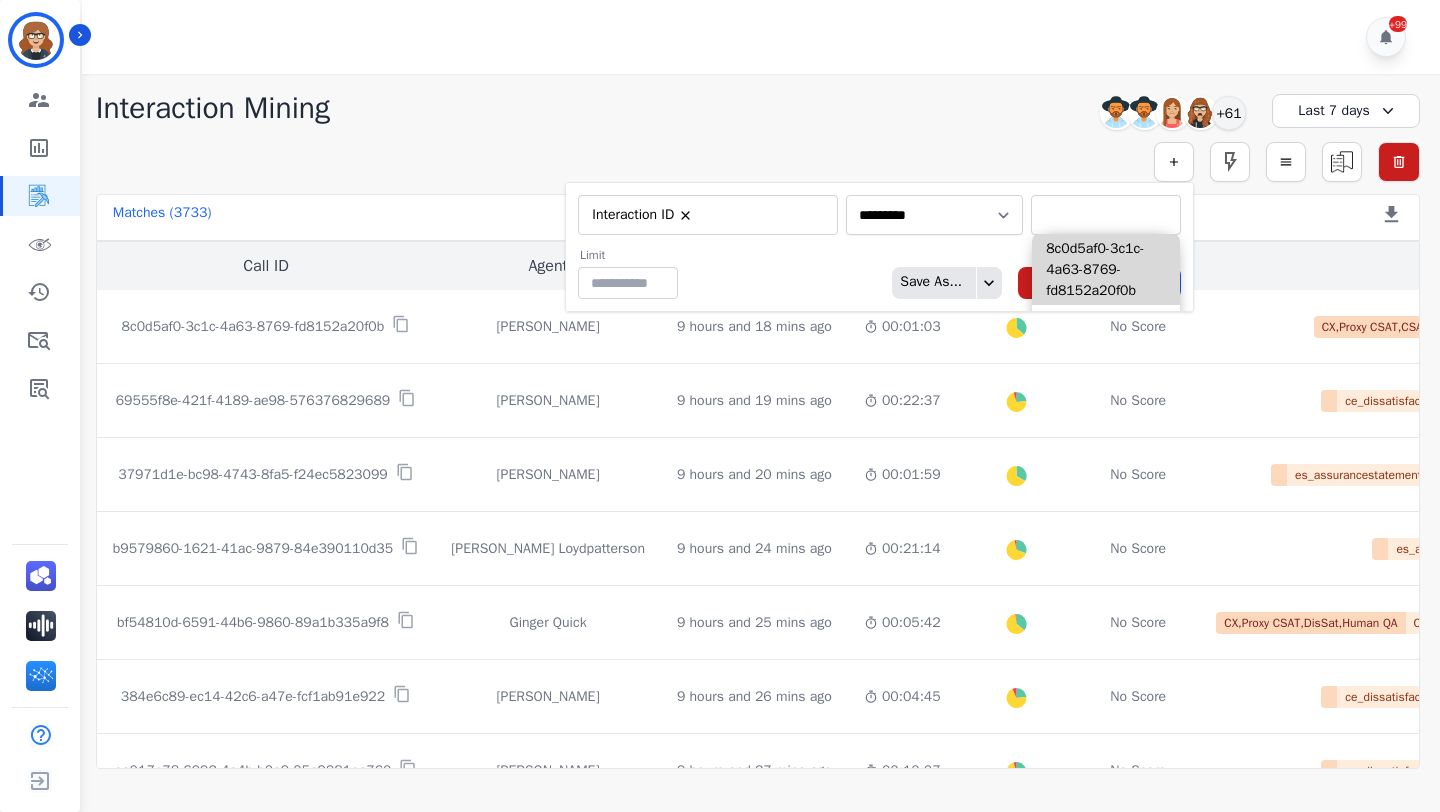 paste on "**********" 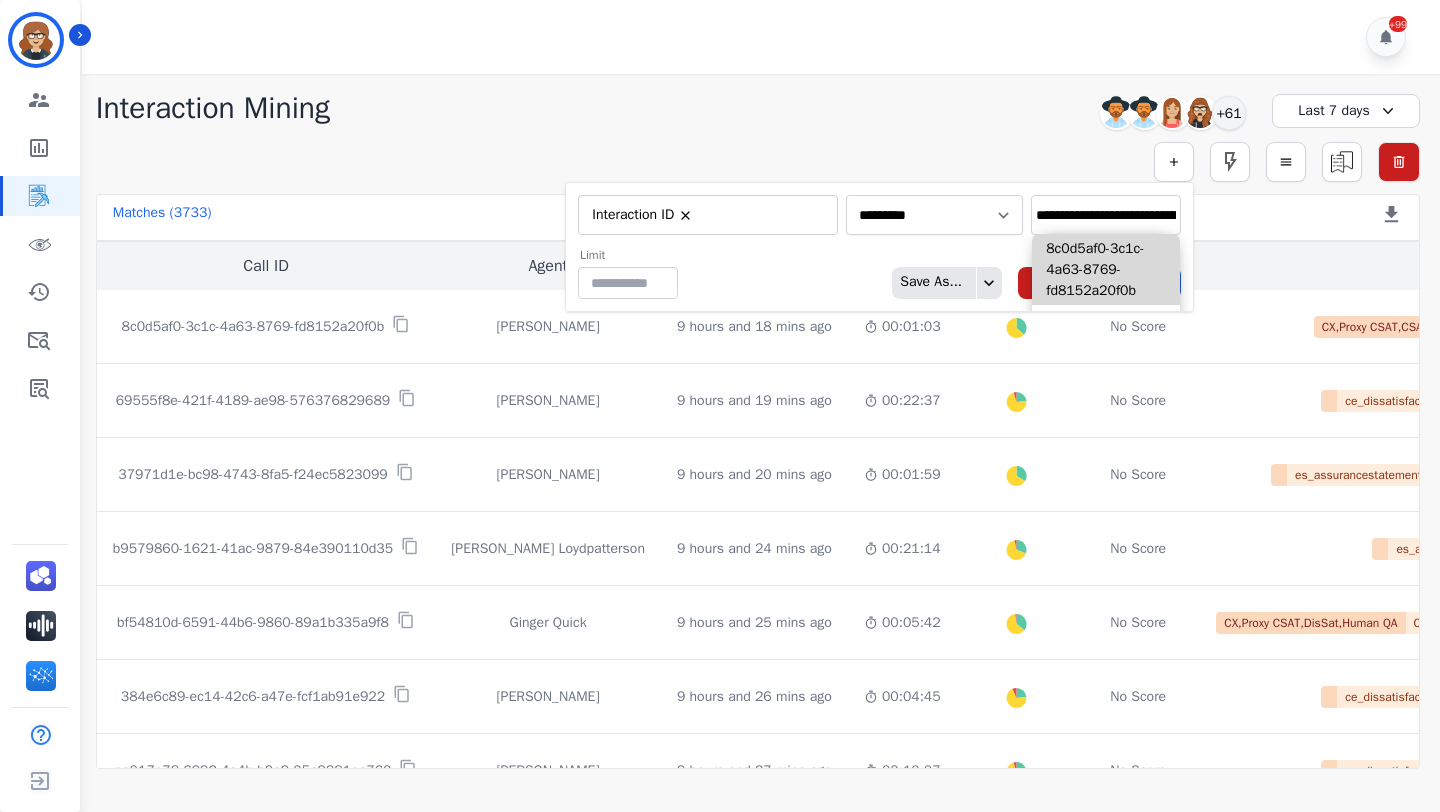 scroll, scrollTop: 0, scrollLeft: 132, axis: horizontal 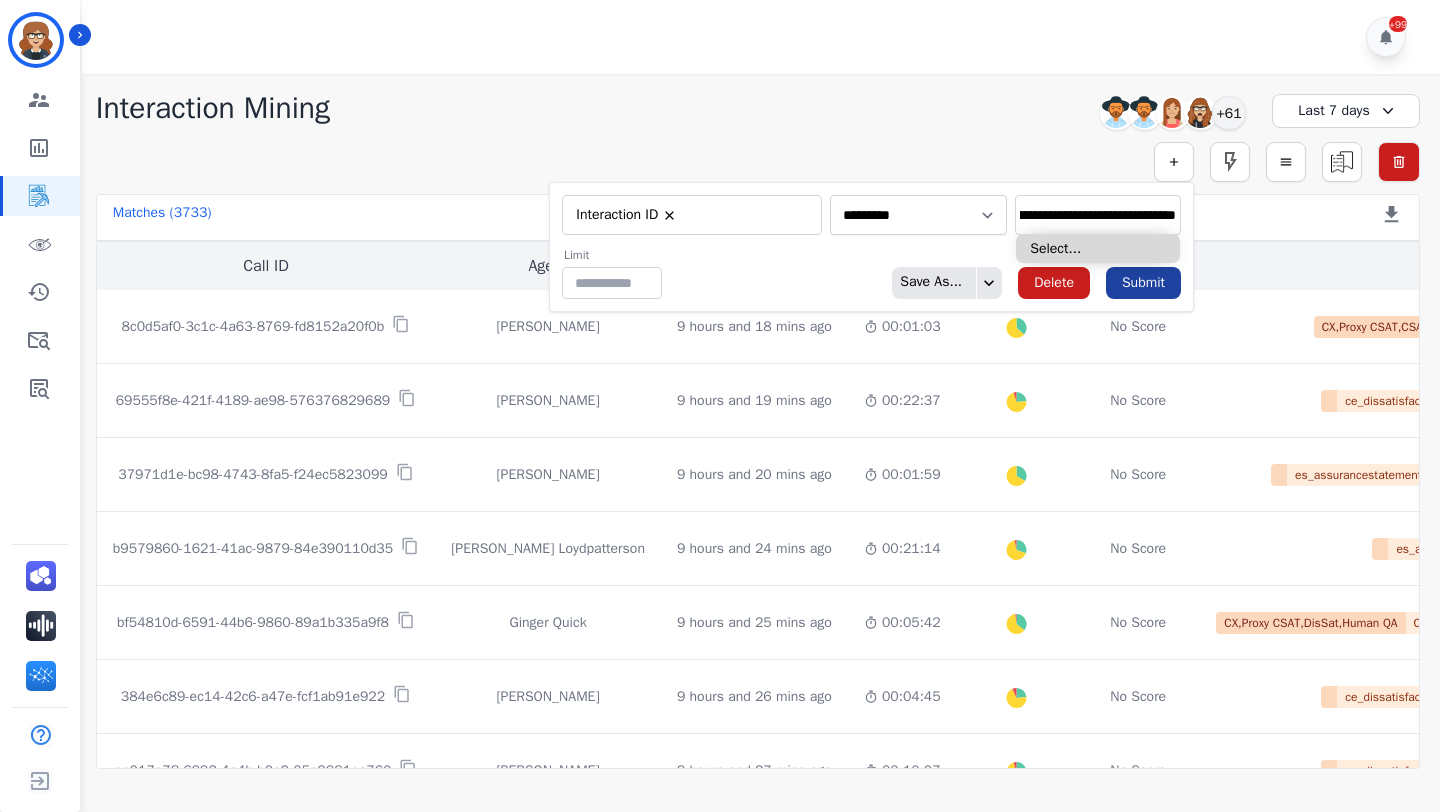 type on "**********" 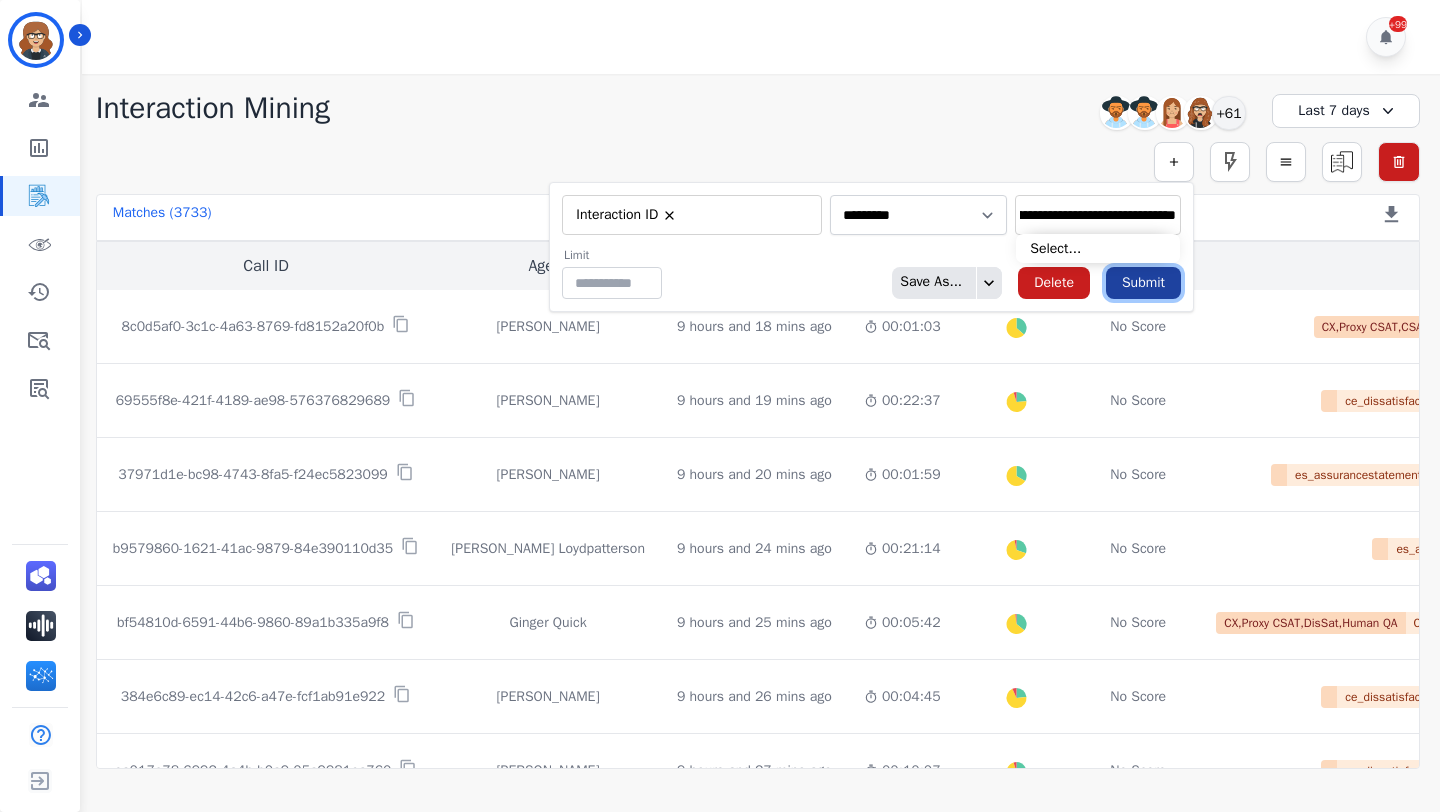 scroll, scrollTop: 0, scrollLeft: 0, axis: both 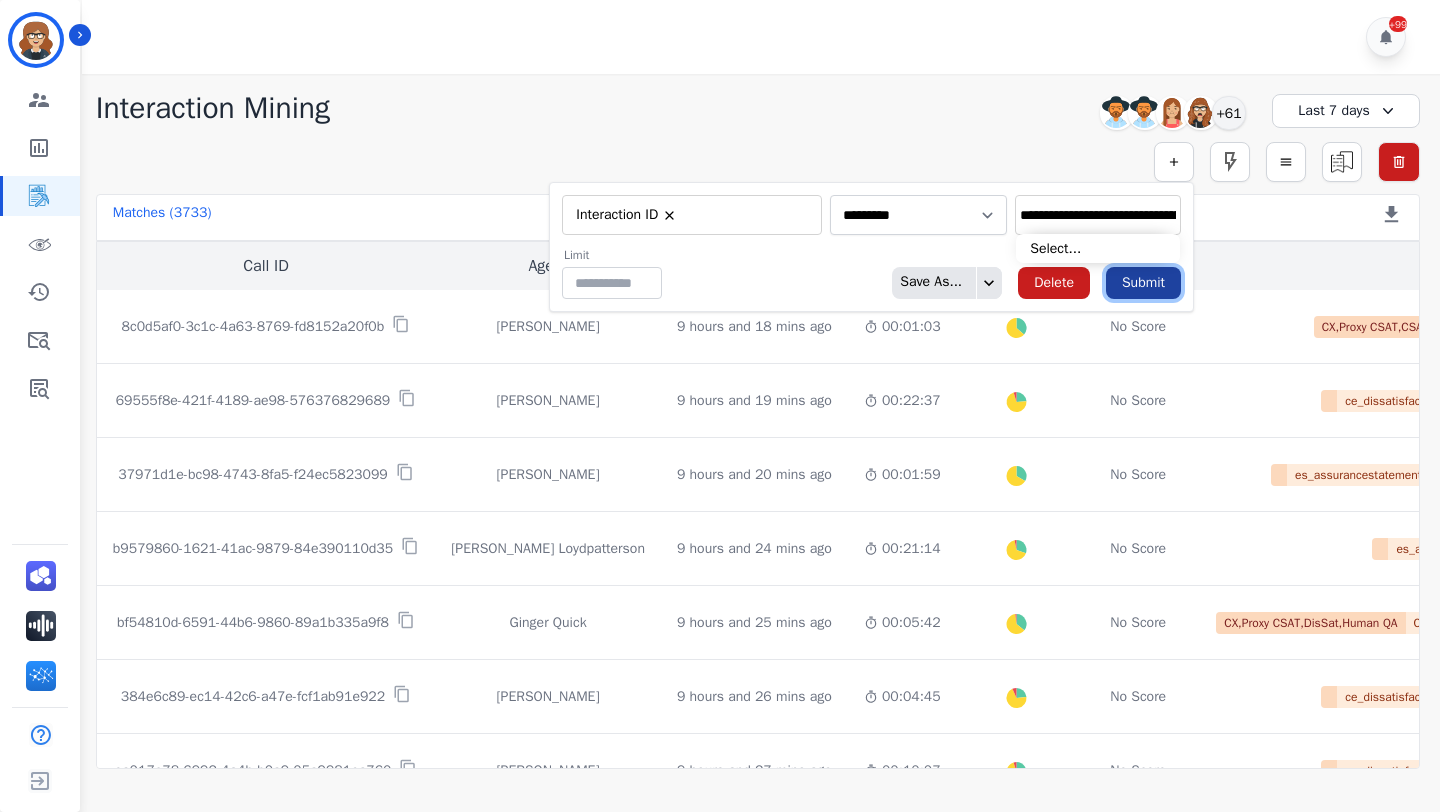 click on "Submit" at bounding box center (1143, 283) 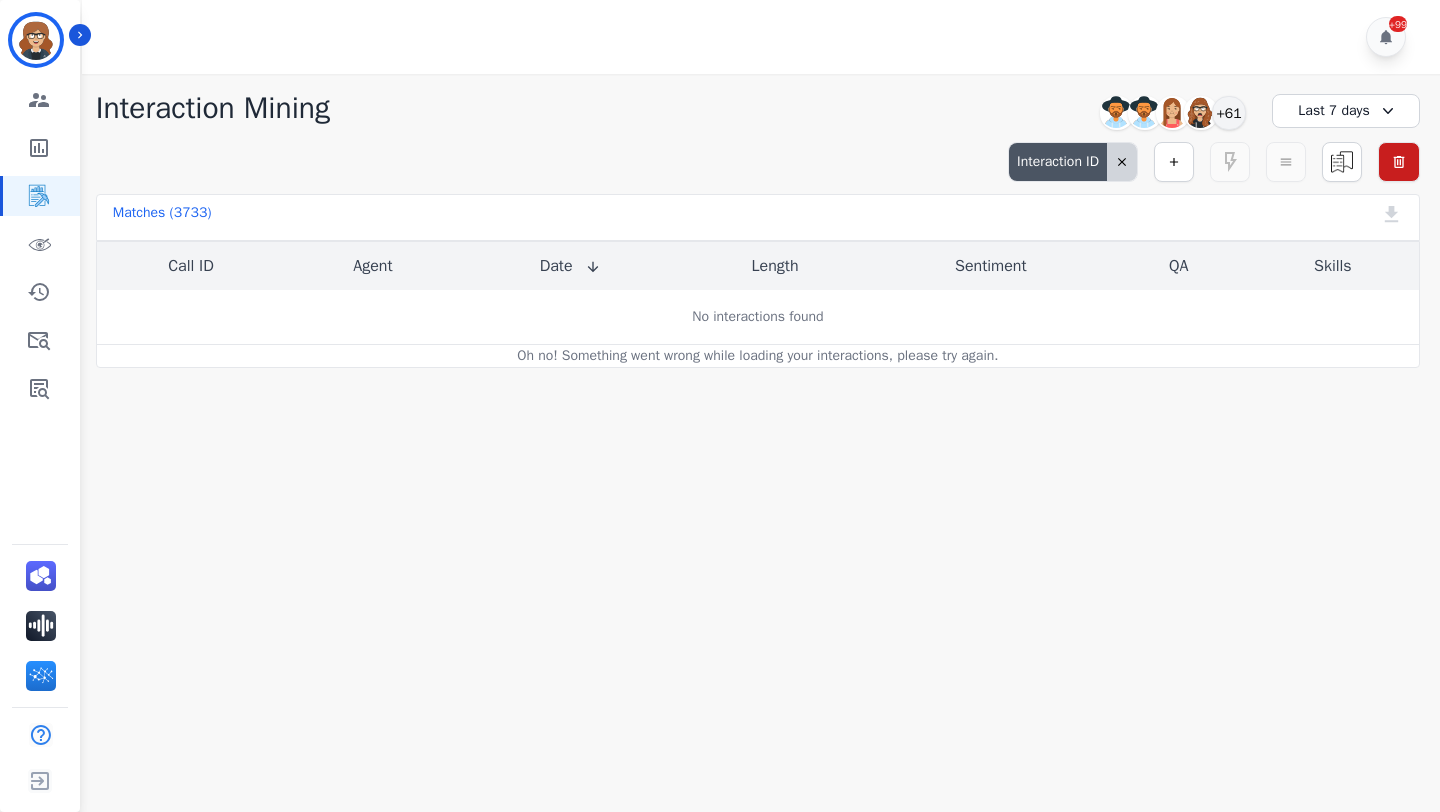 click 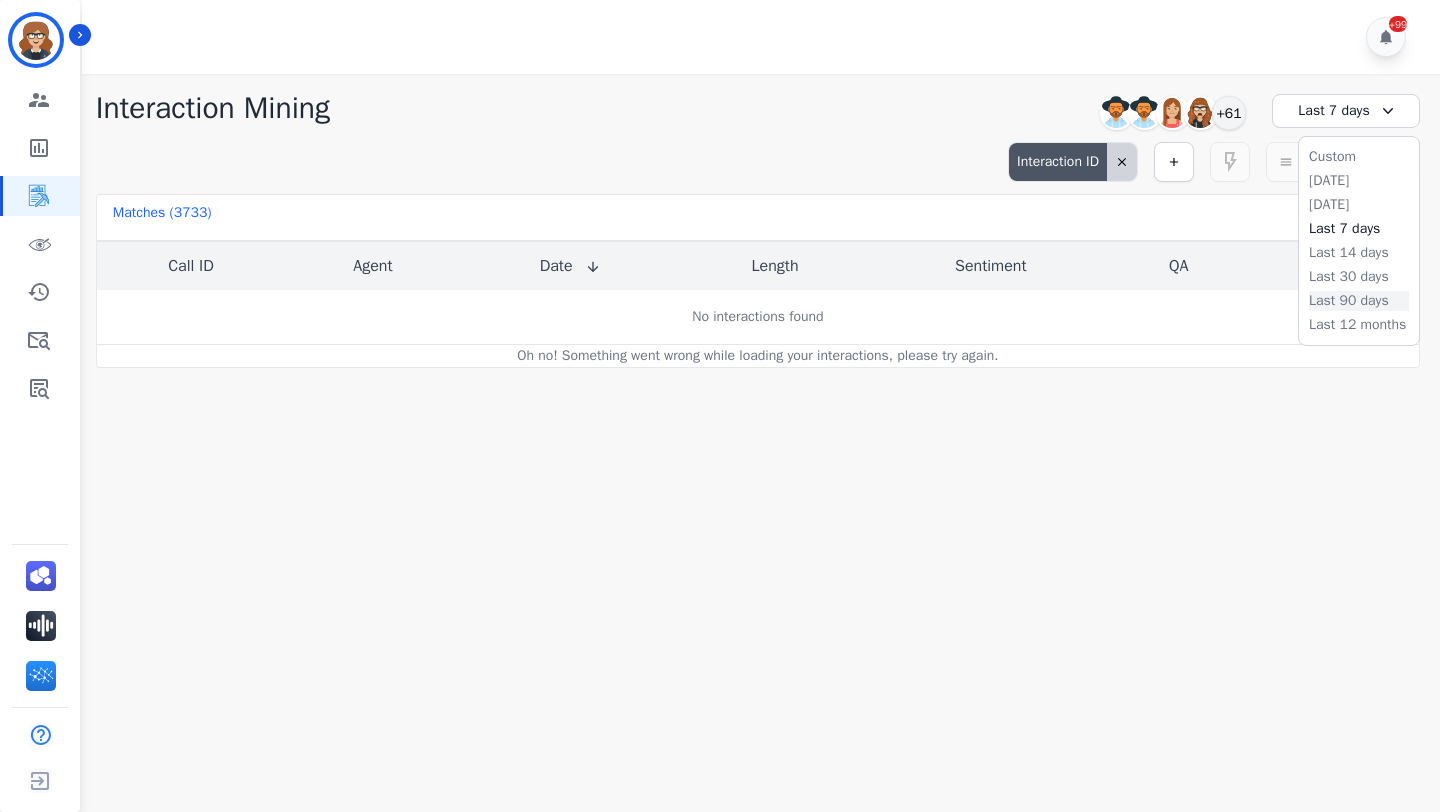 click on "Last 90 days" at bounding box center [1359, 301] 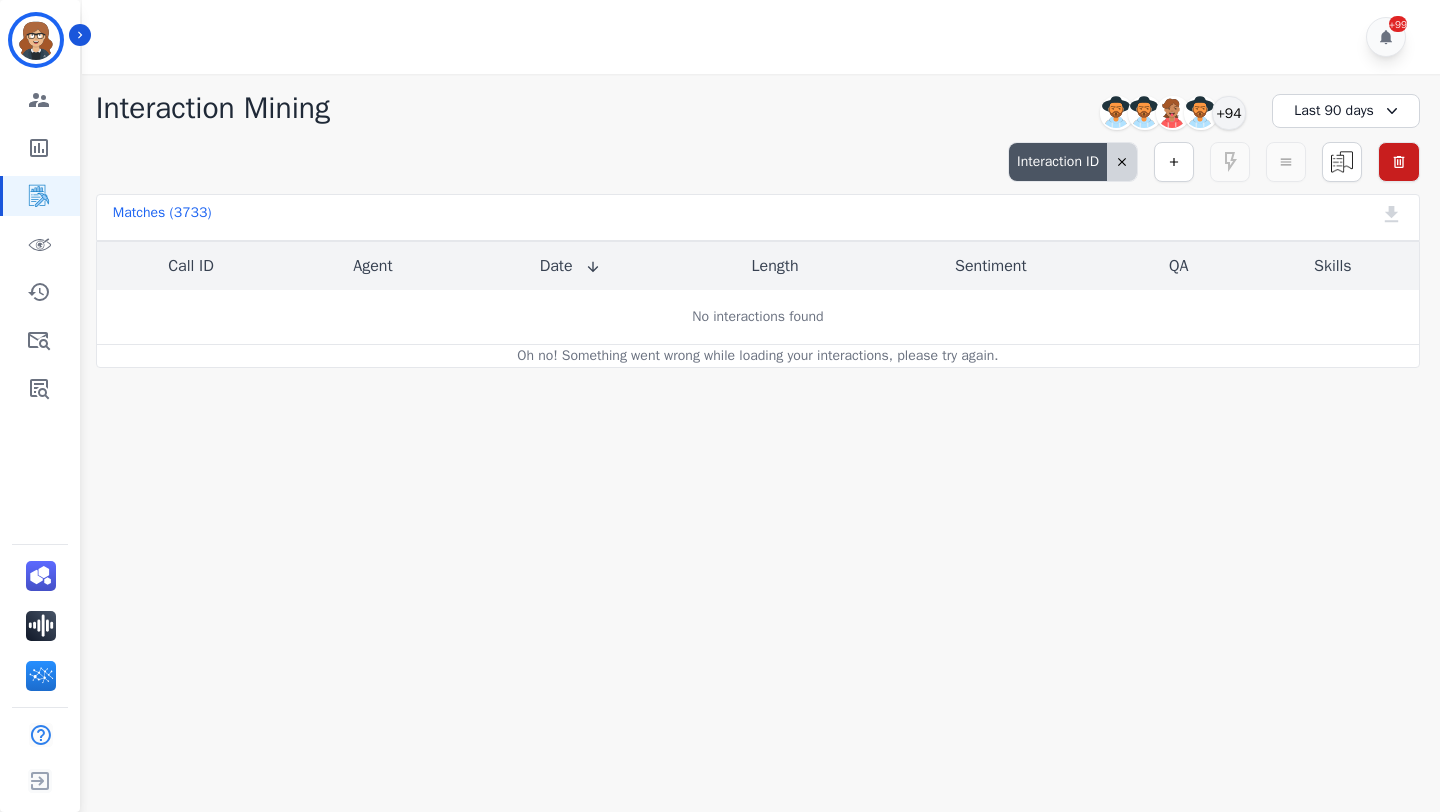 click 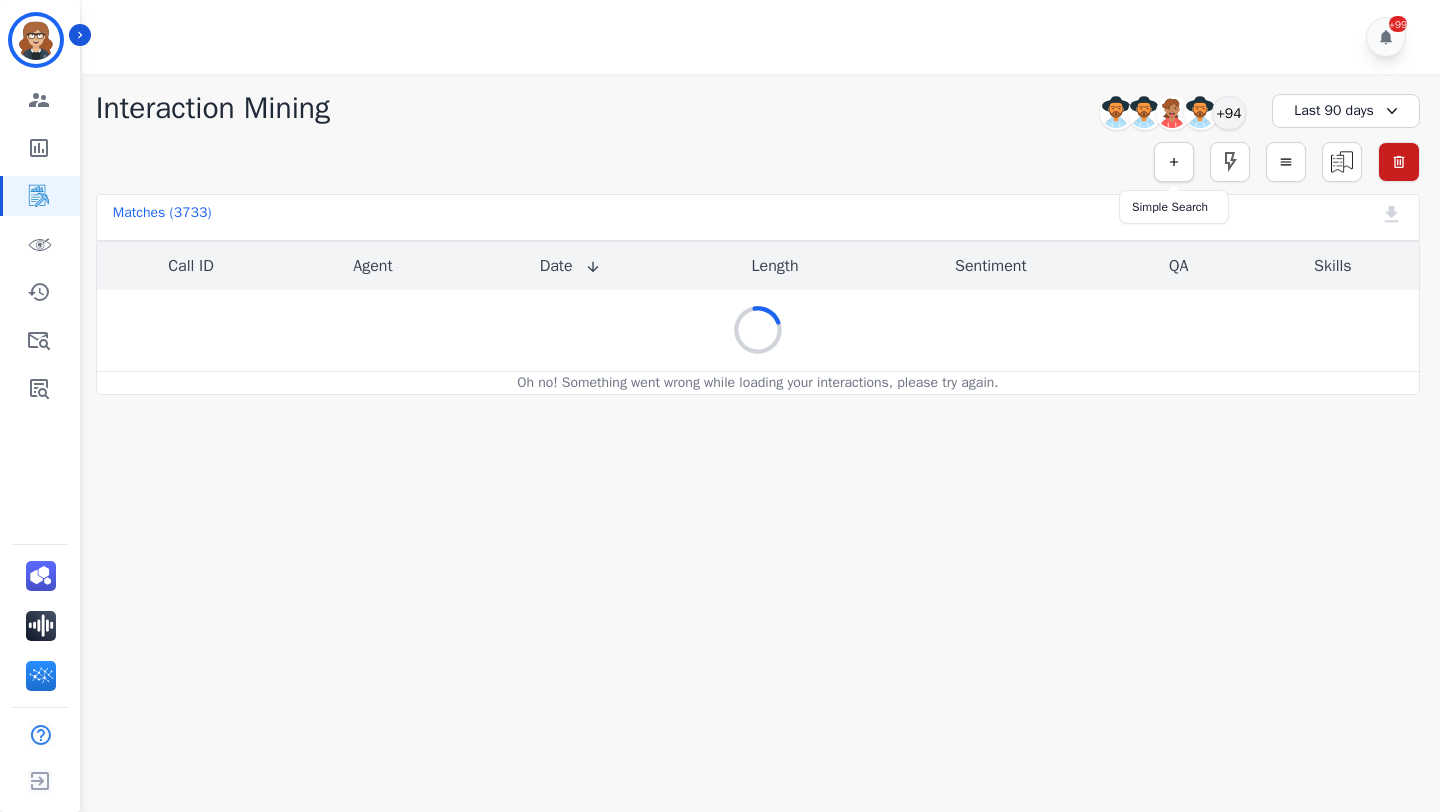 click at bounding box center [1174, 162] 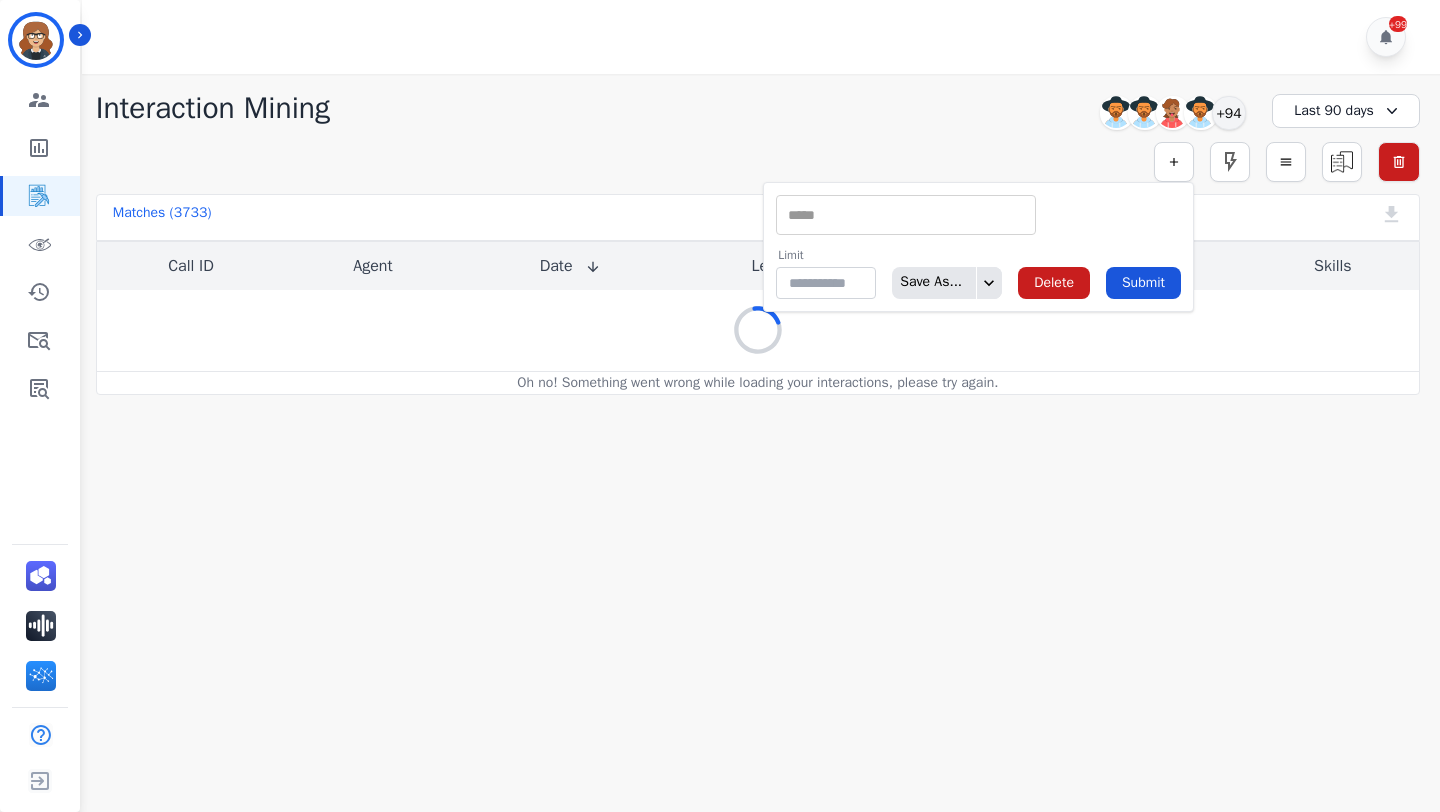 click at bounding box center (906, 215) 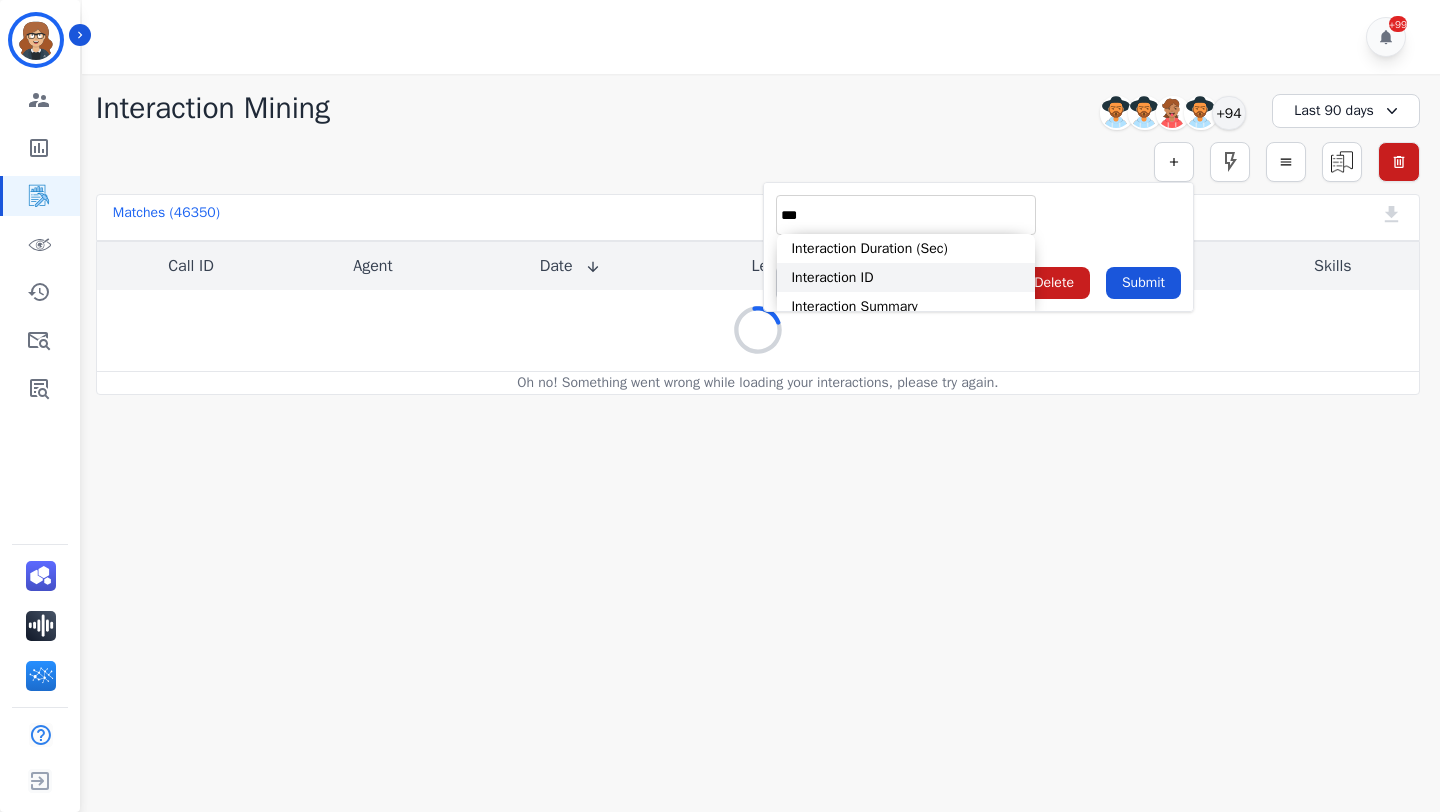 type on "***" 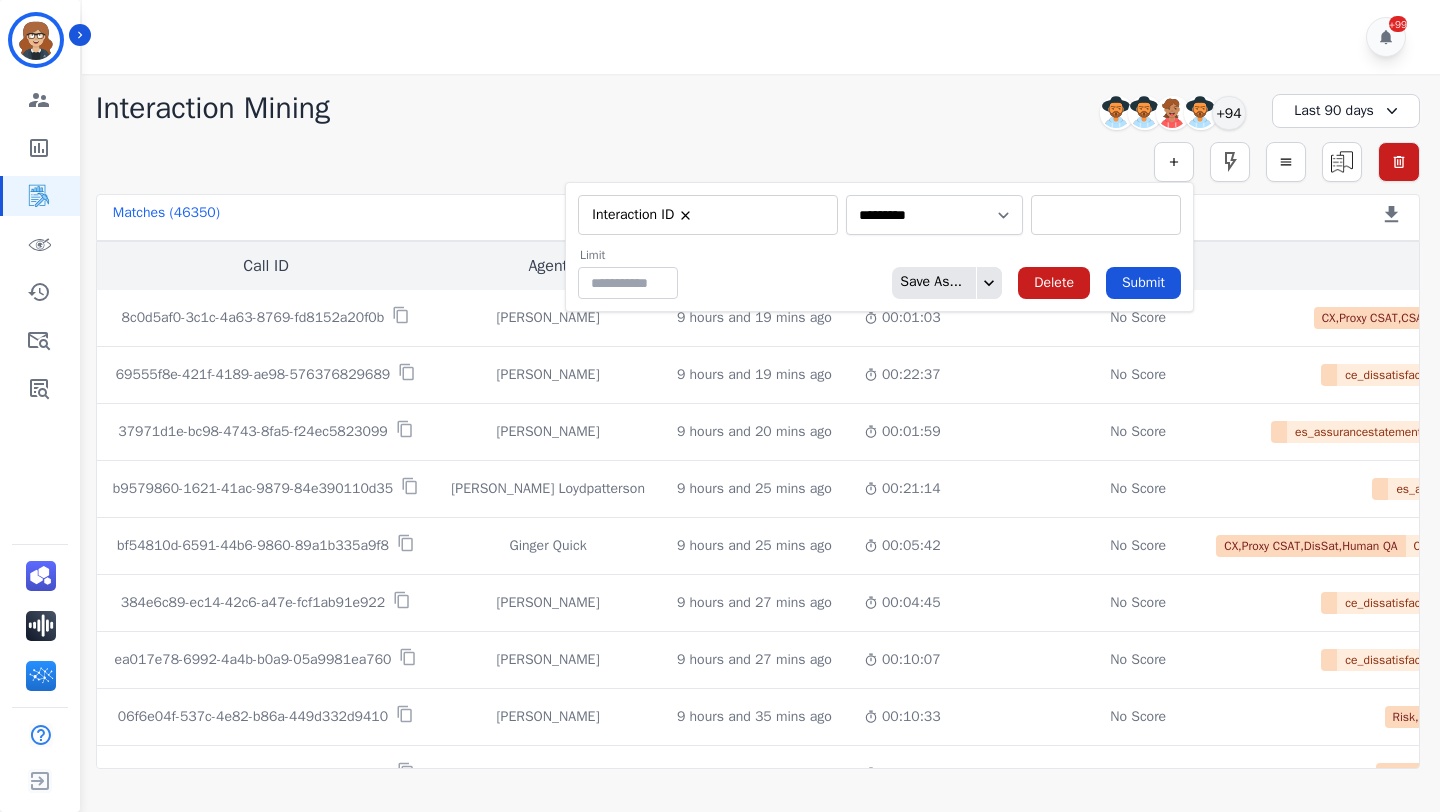 click at bounding box center [1106, 215] 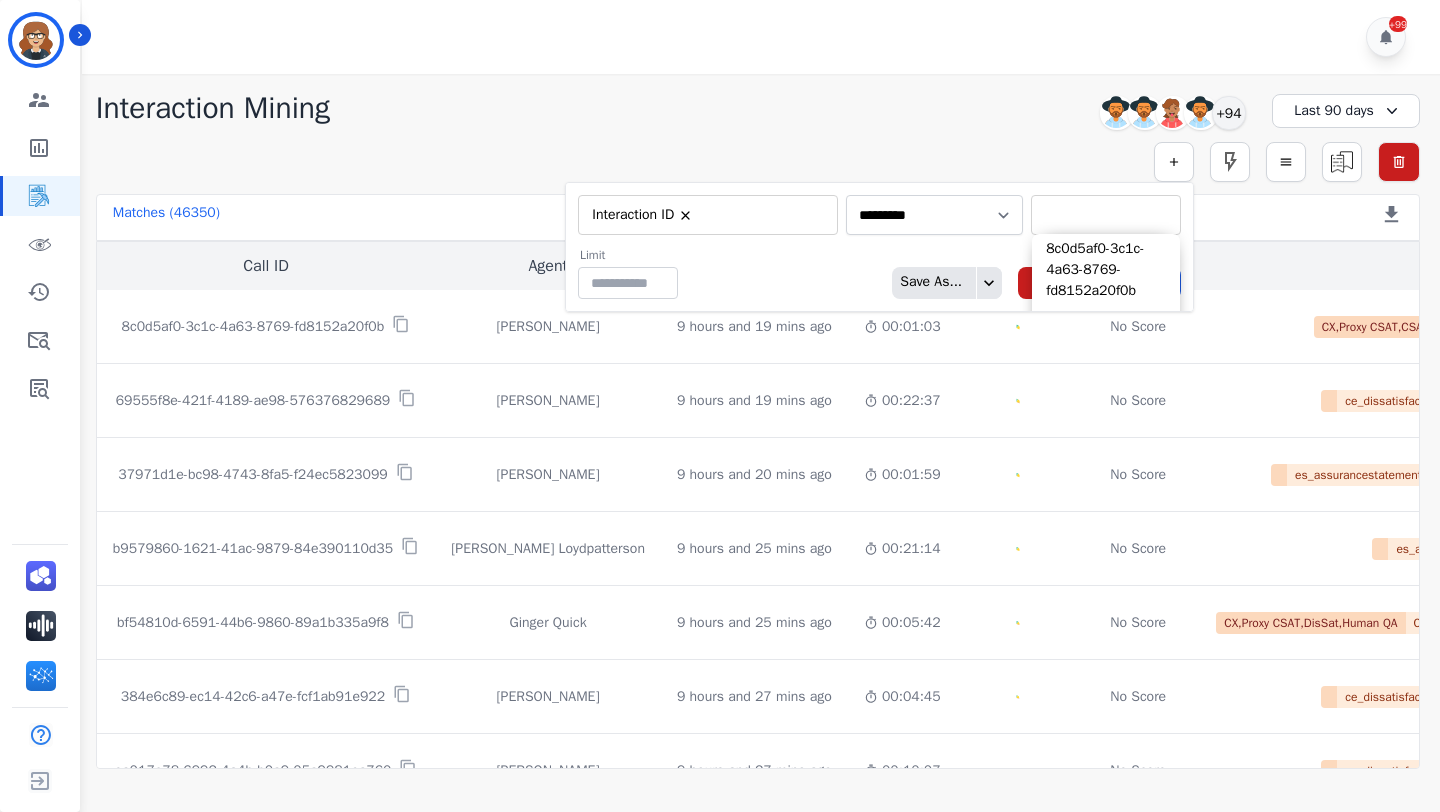 paste on "**********" 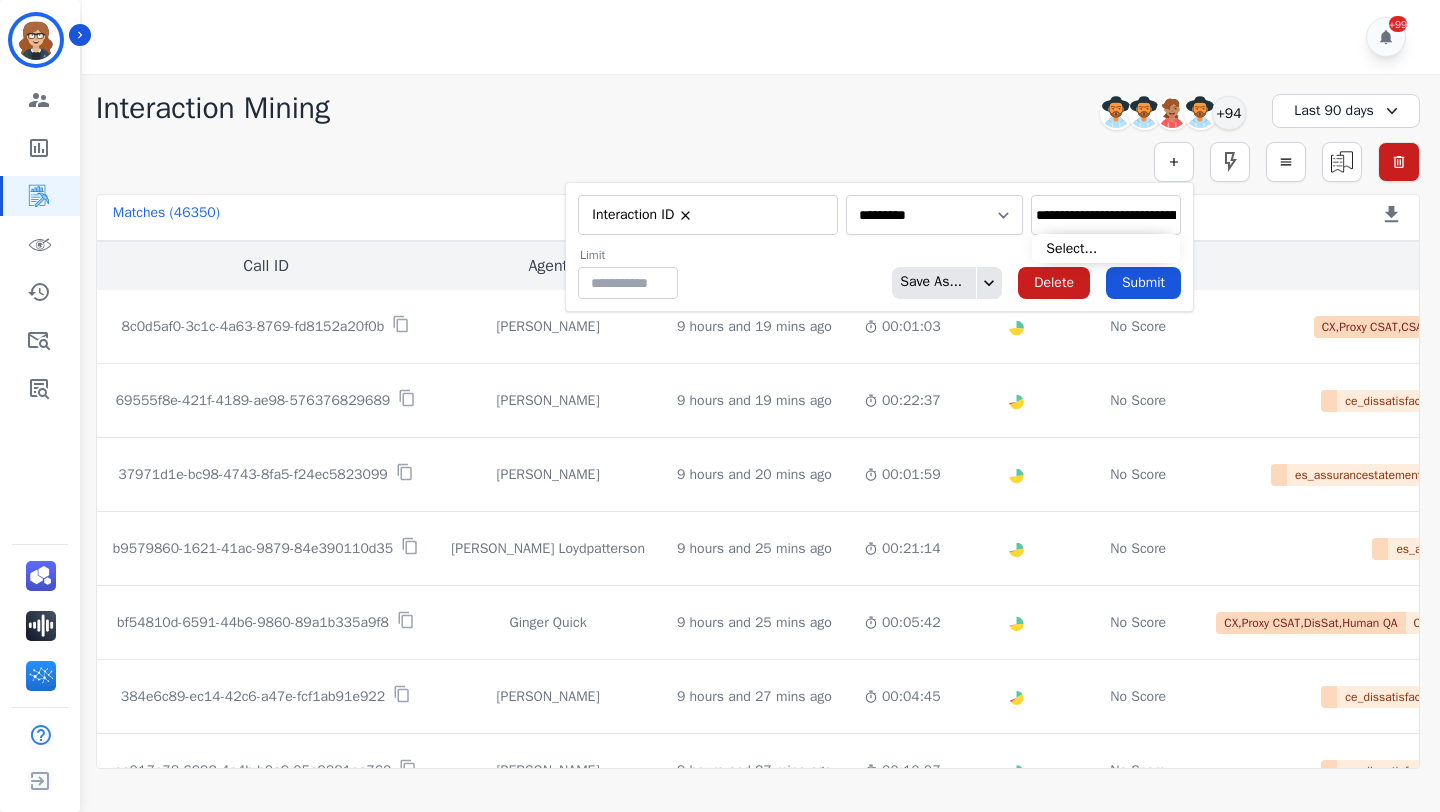 scroll, scrollTop: 0, scrollLeft: 132, axis: horizontal 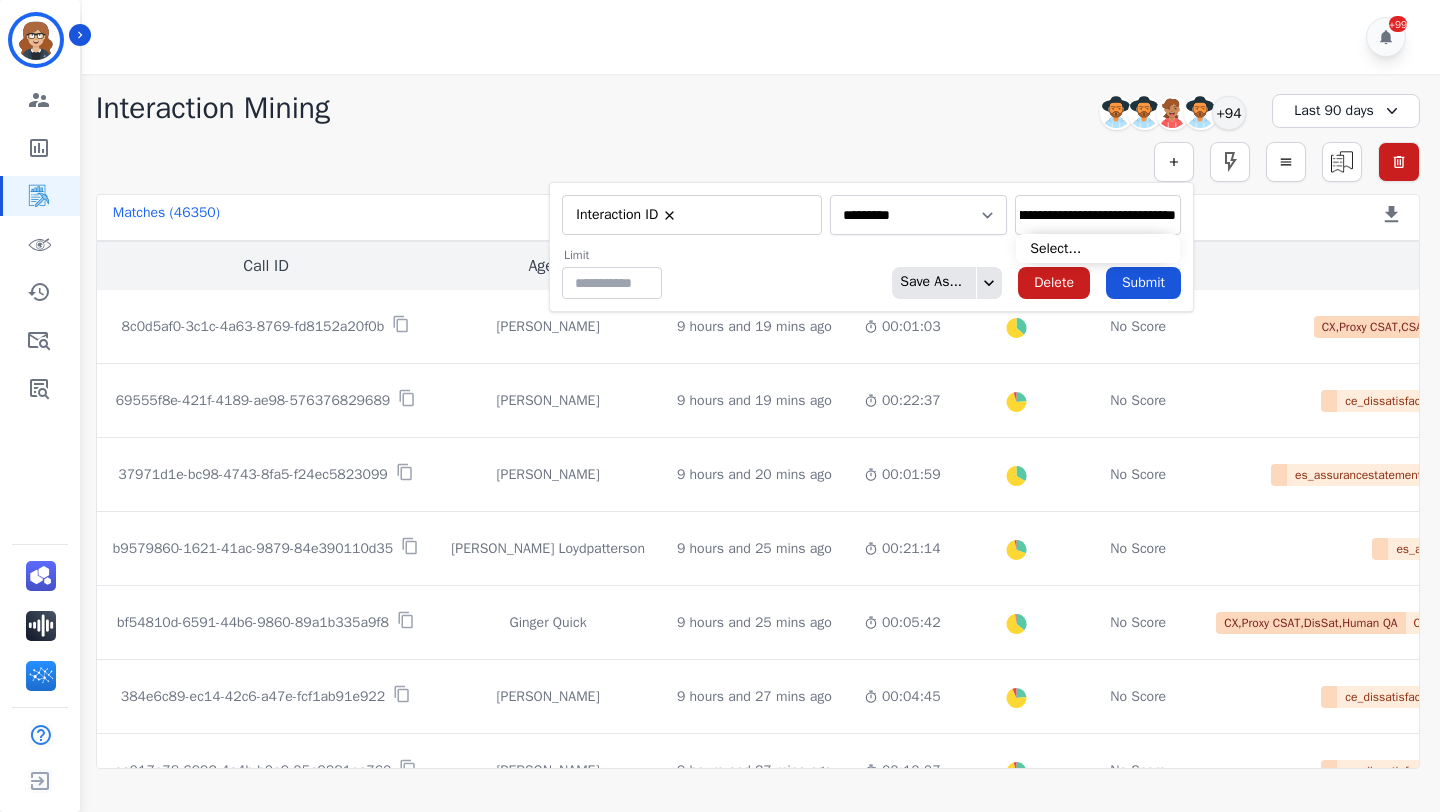 click on "**********" at bounding box center (1098, 215) 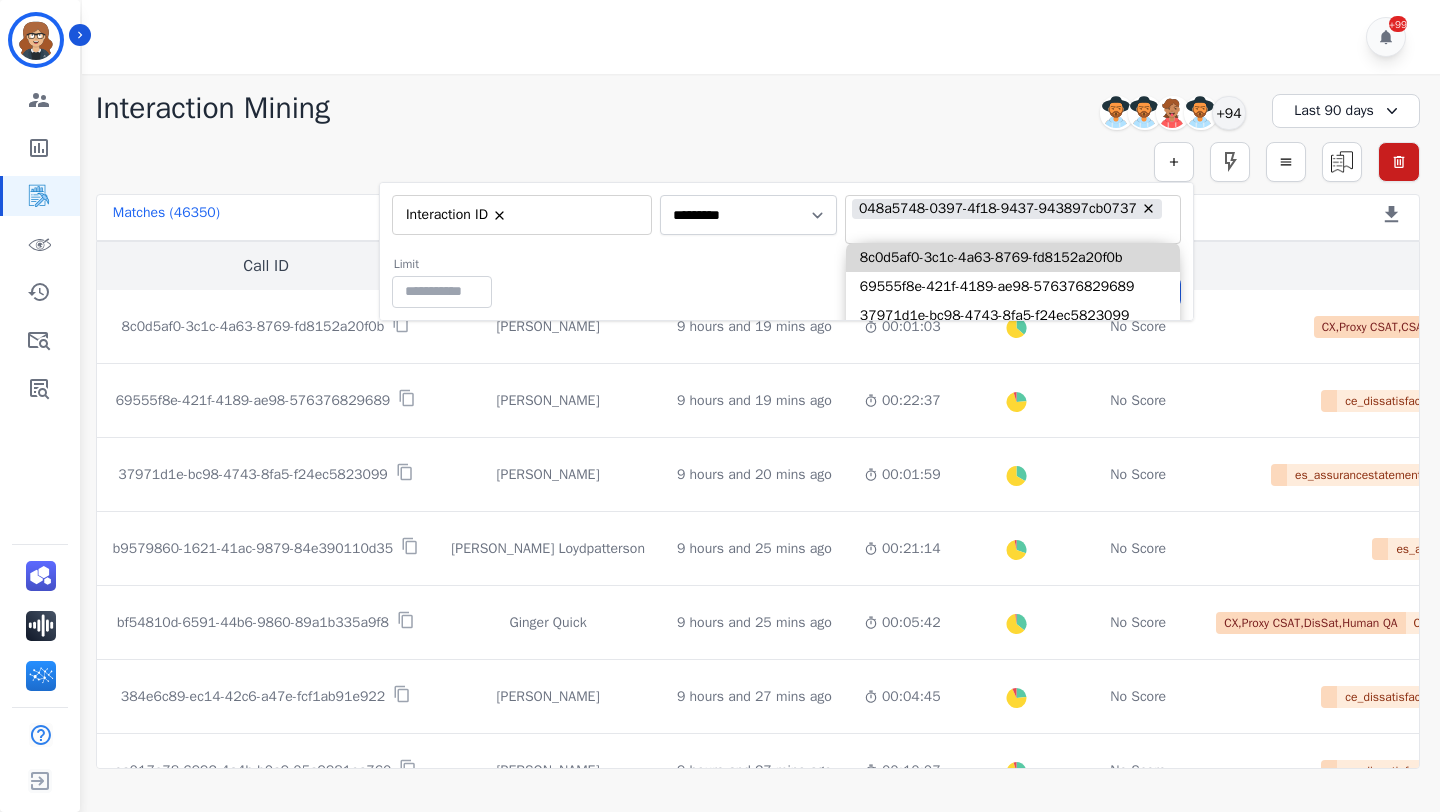 scroll, scrollTop: 0, scrollLeft: 0, axis: both 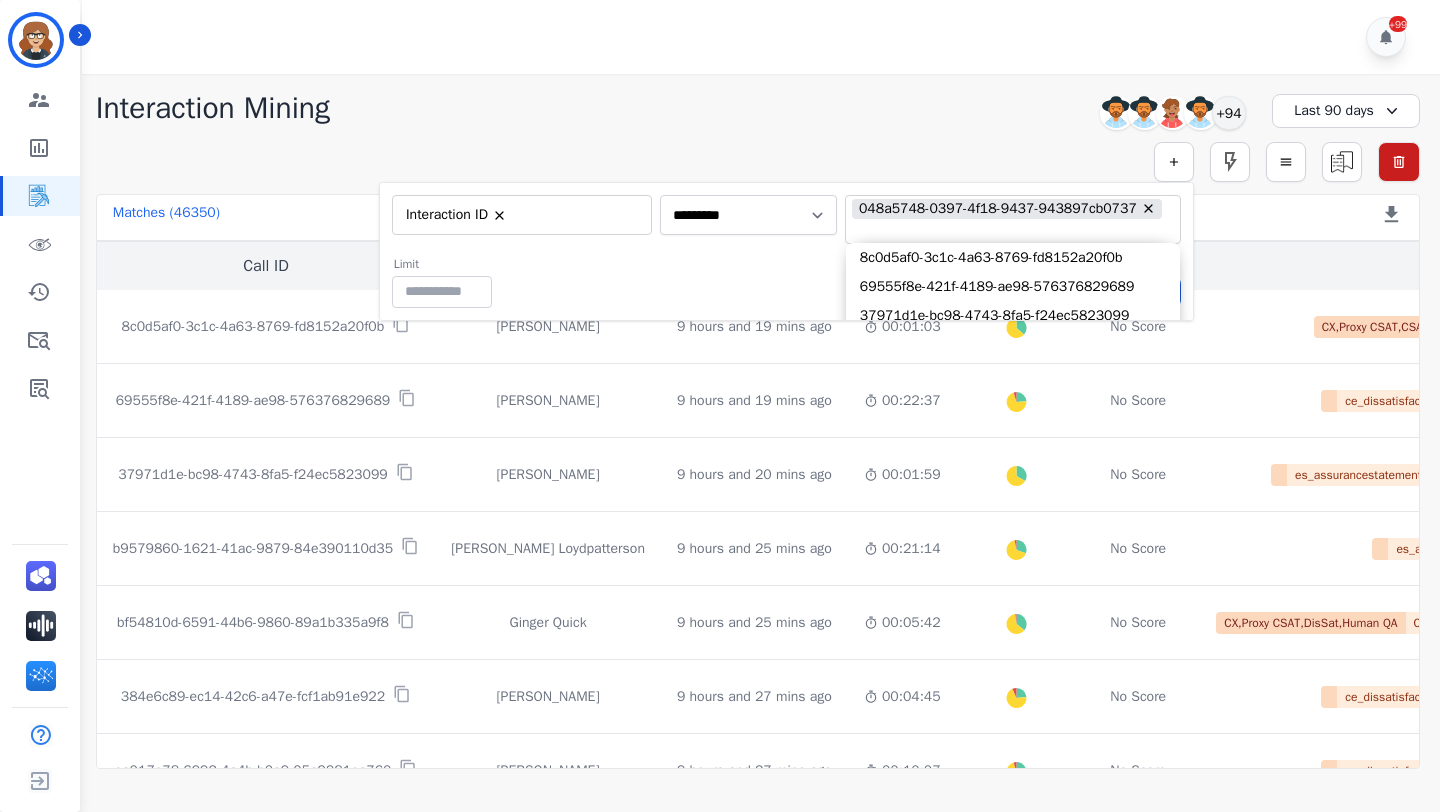 click on "Limit   **   Save As...       Delete   Submit" at bounding box center [786, 282] 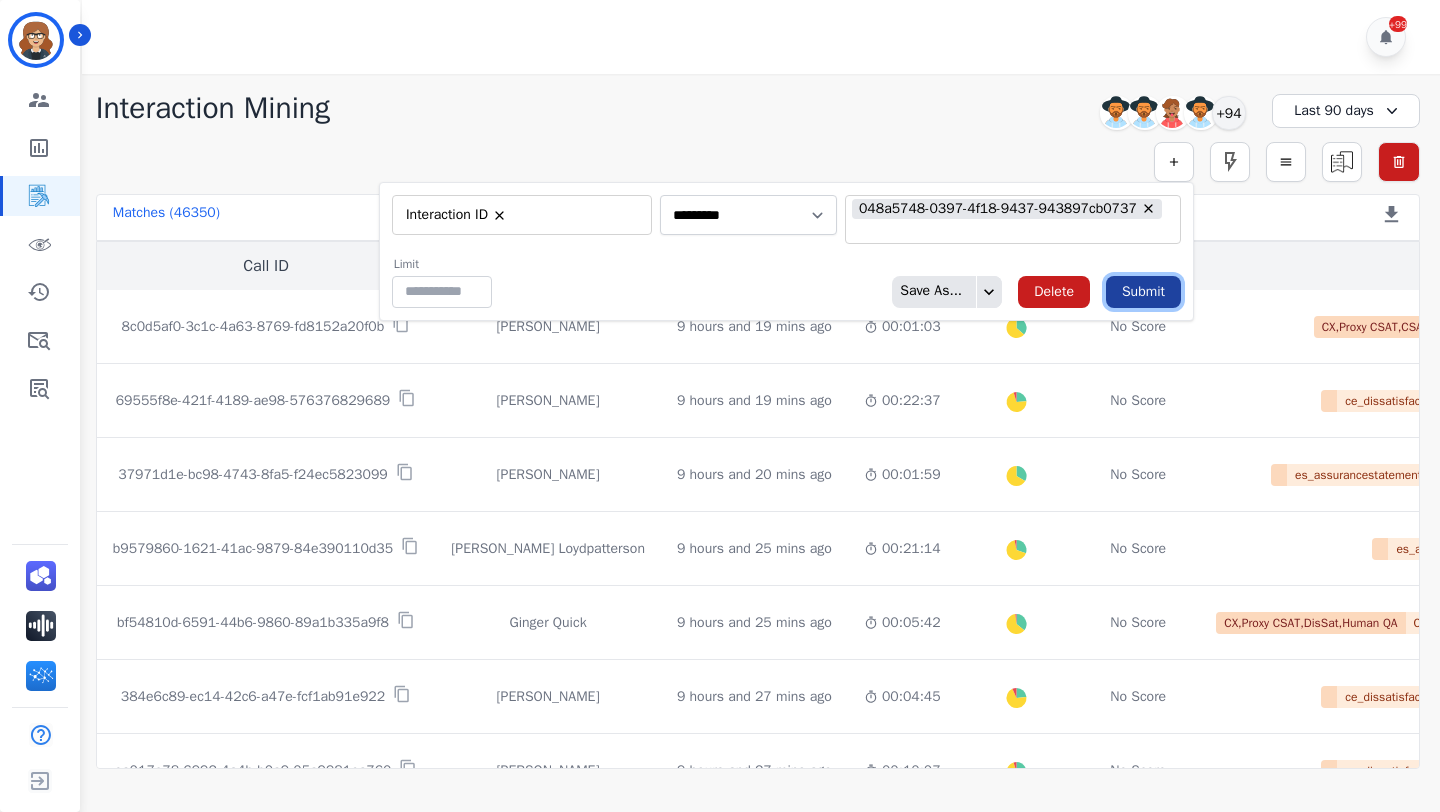 click on "Submit" at bounding box center [1143, 292] 